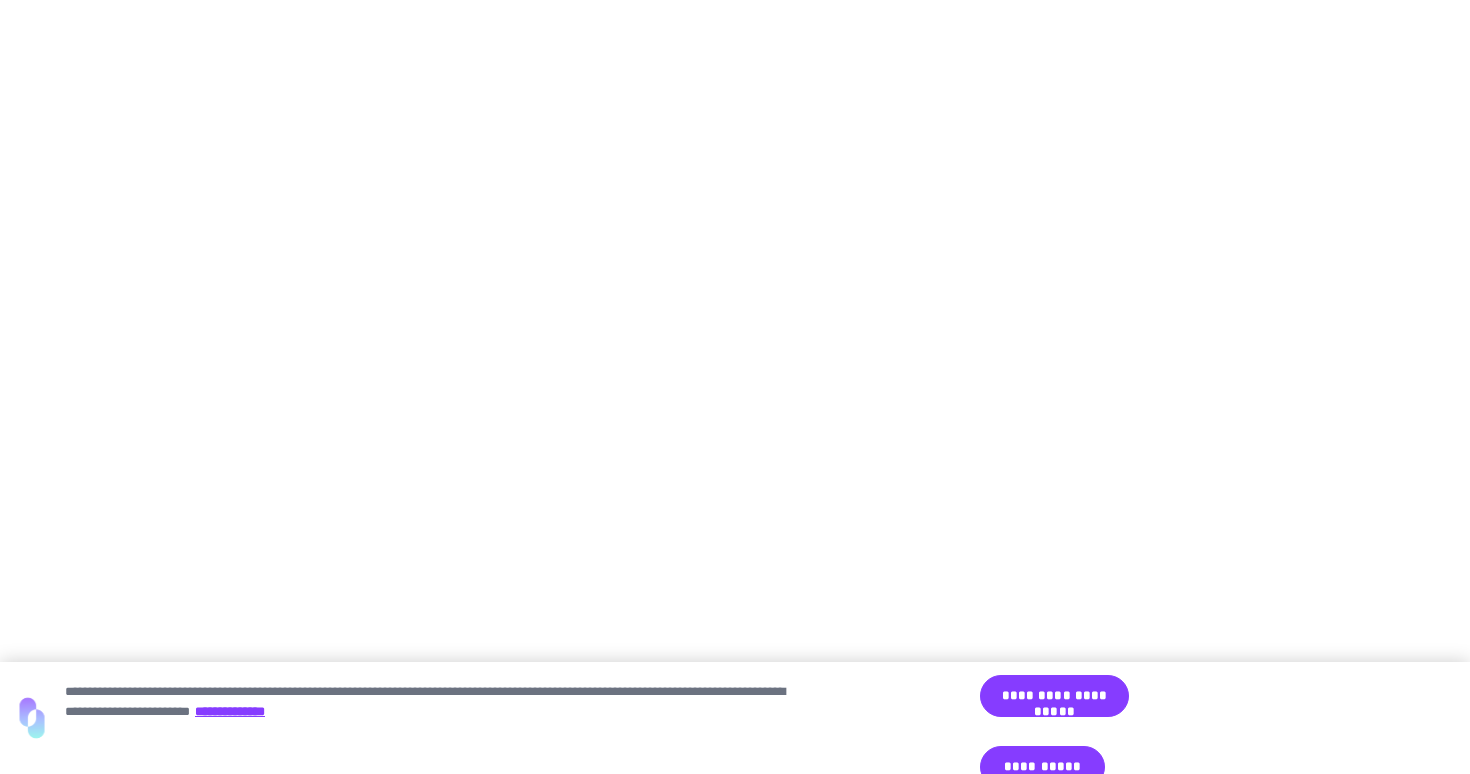 scroll, scrollTop: 0, scrollLeft: 0, axis: both 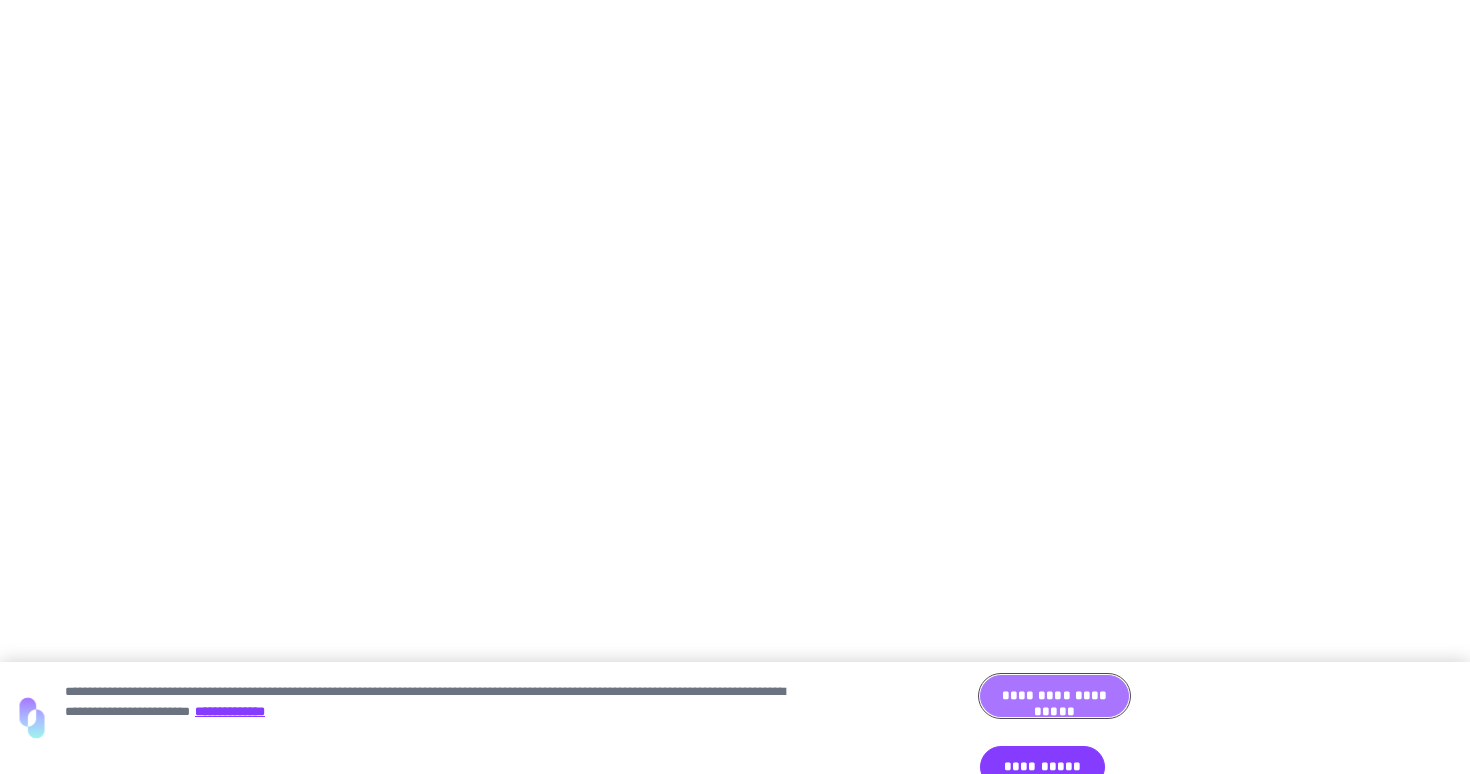 click on "**********" at bounding box center (1054, 696) 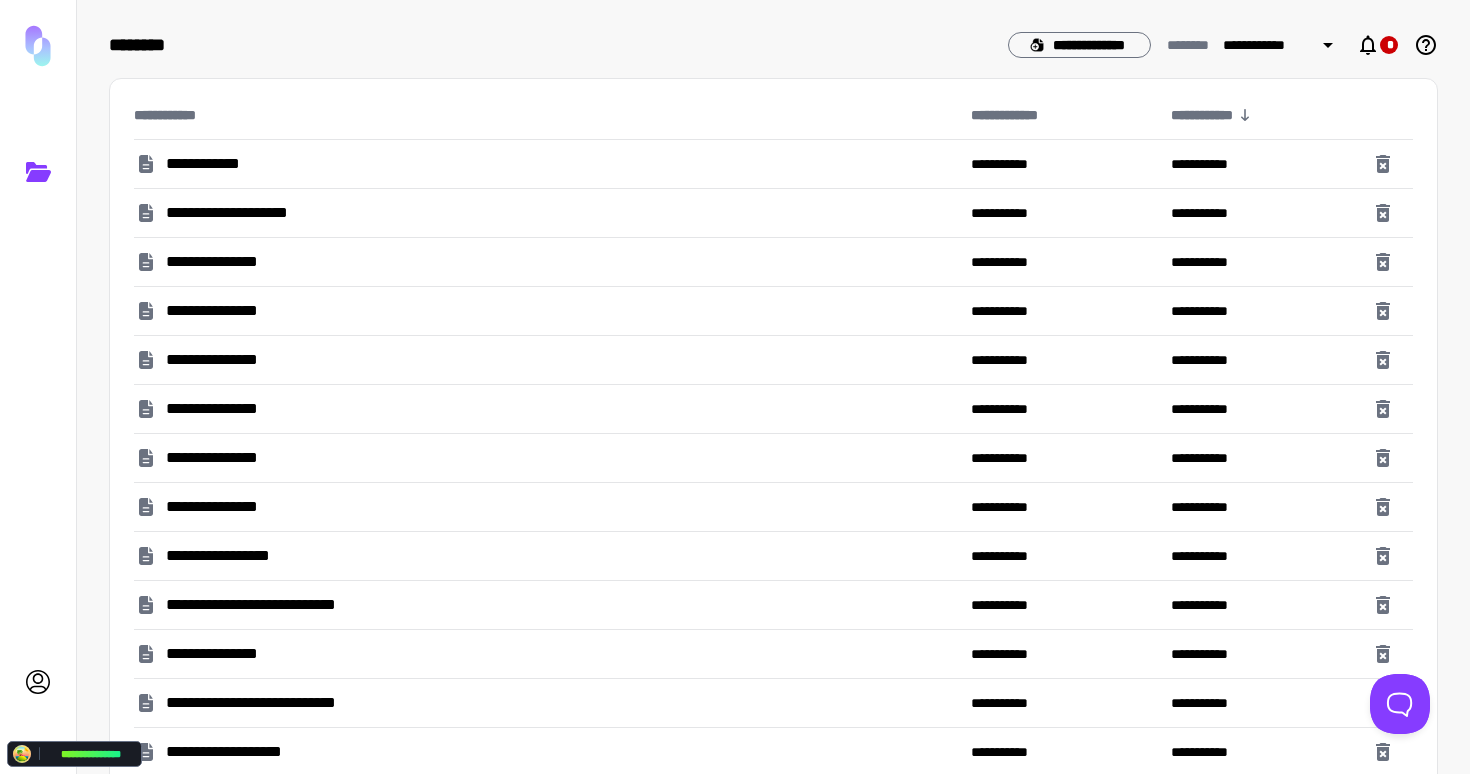 click on "**********" at bounding box center (235, 213) 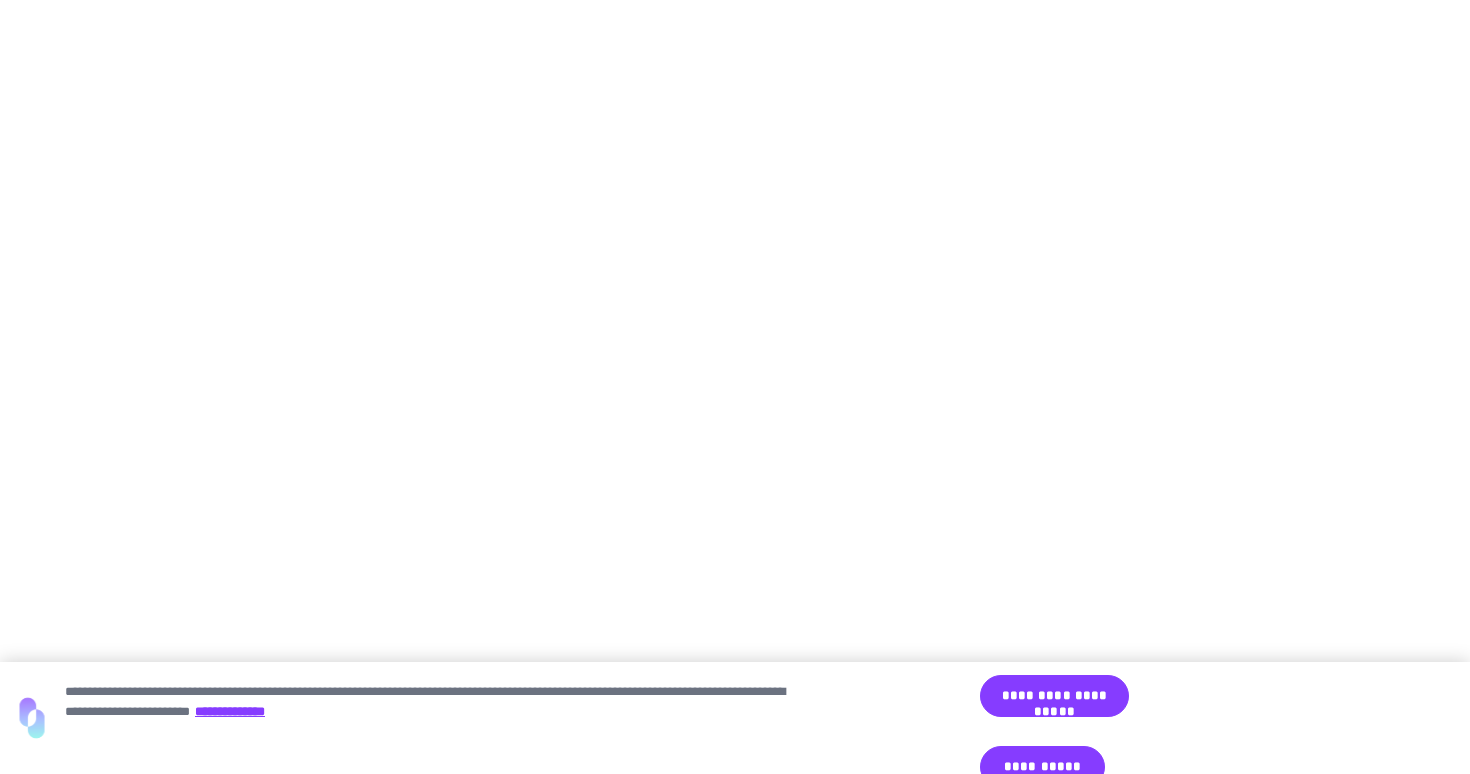 scroll, scrollTop: 0, scrollLeft: 0, axis: both 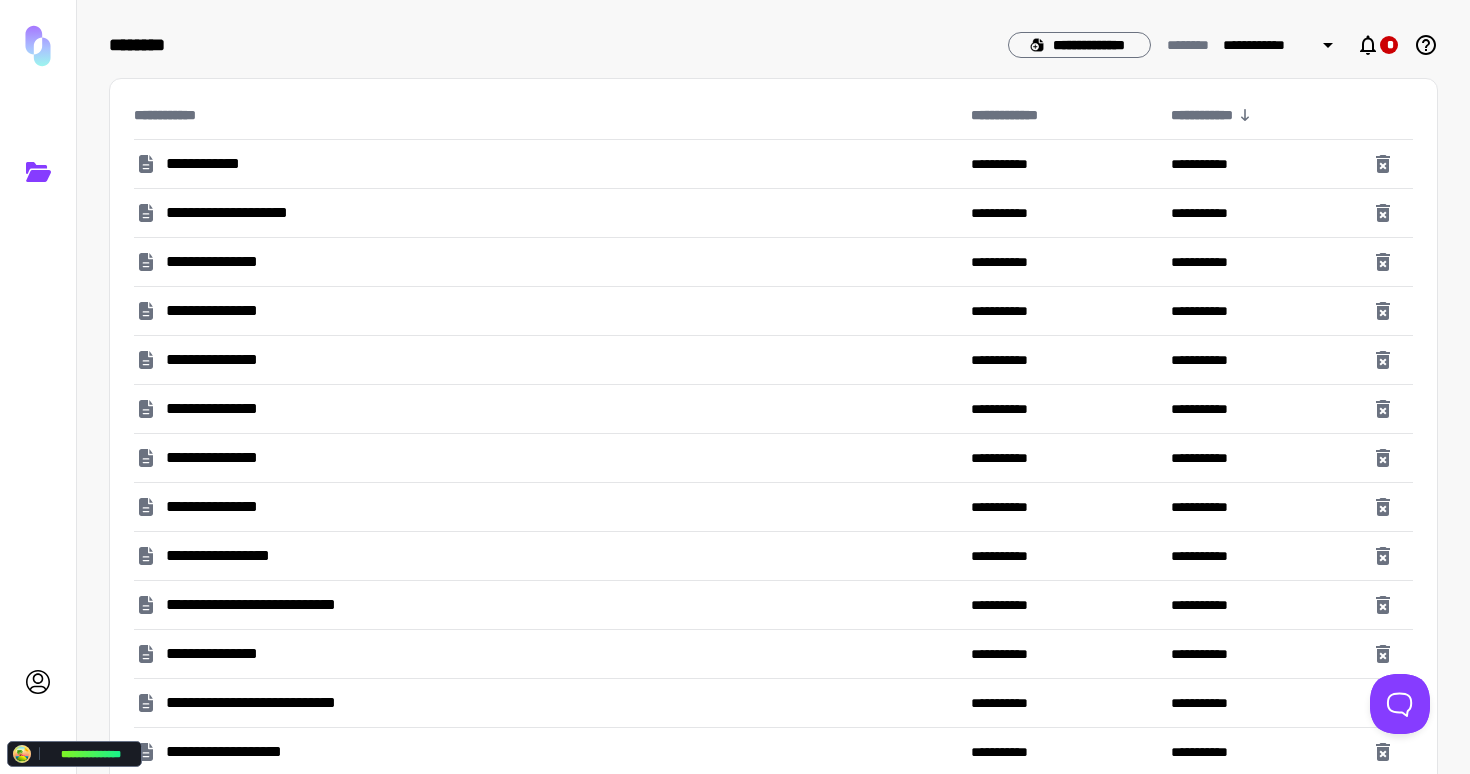 click on "**********" at bounding box center [235, 213] 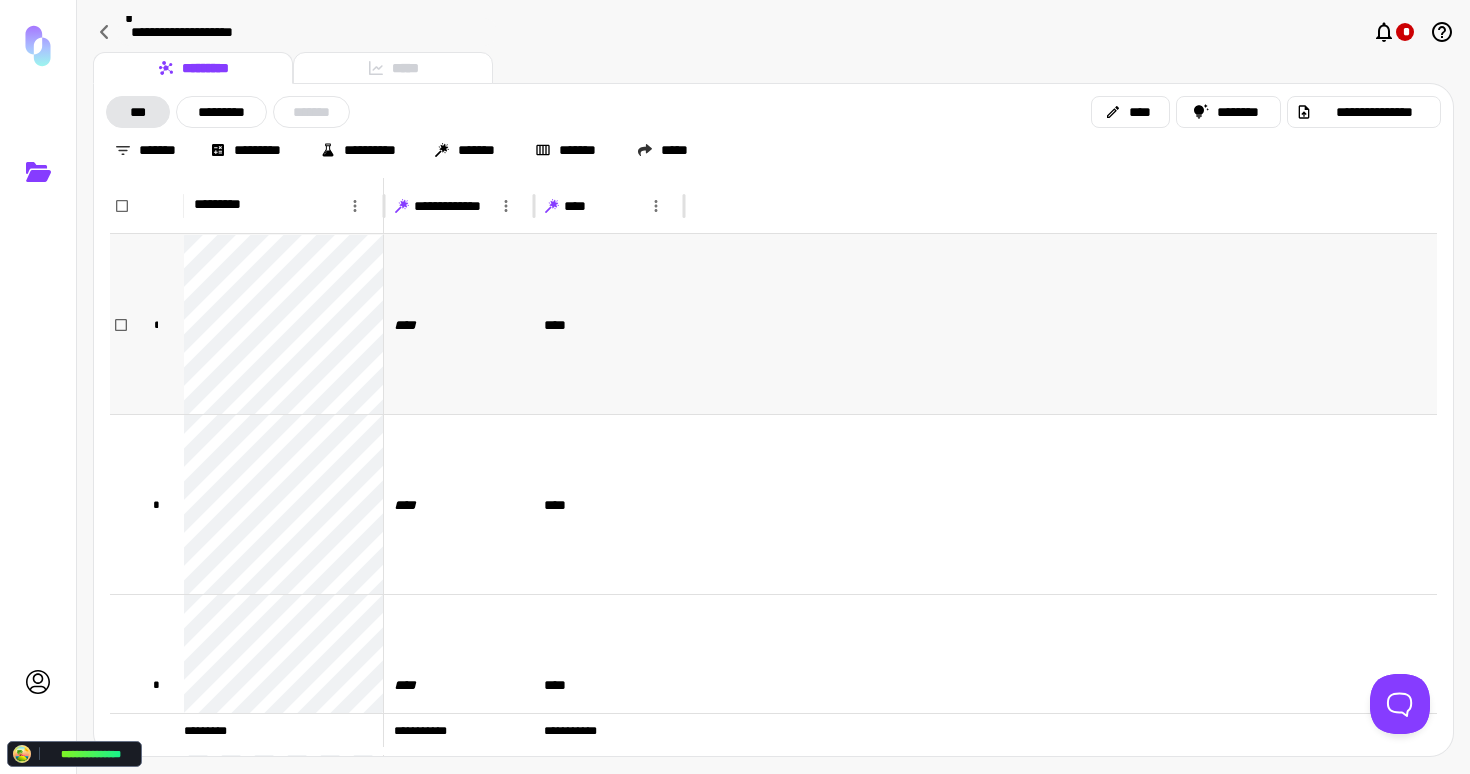 click on "****" at bounding box center [459, 324] 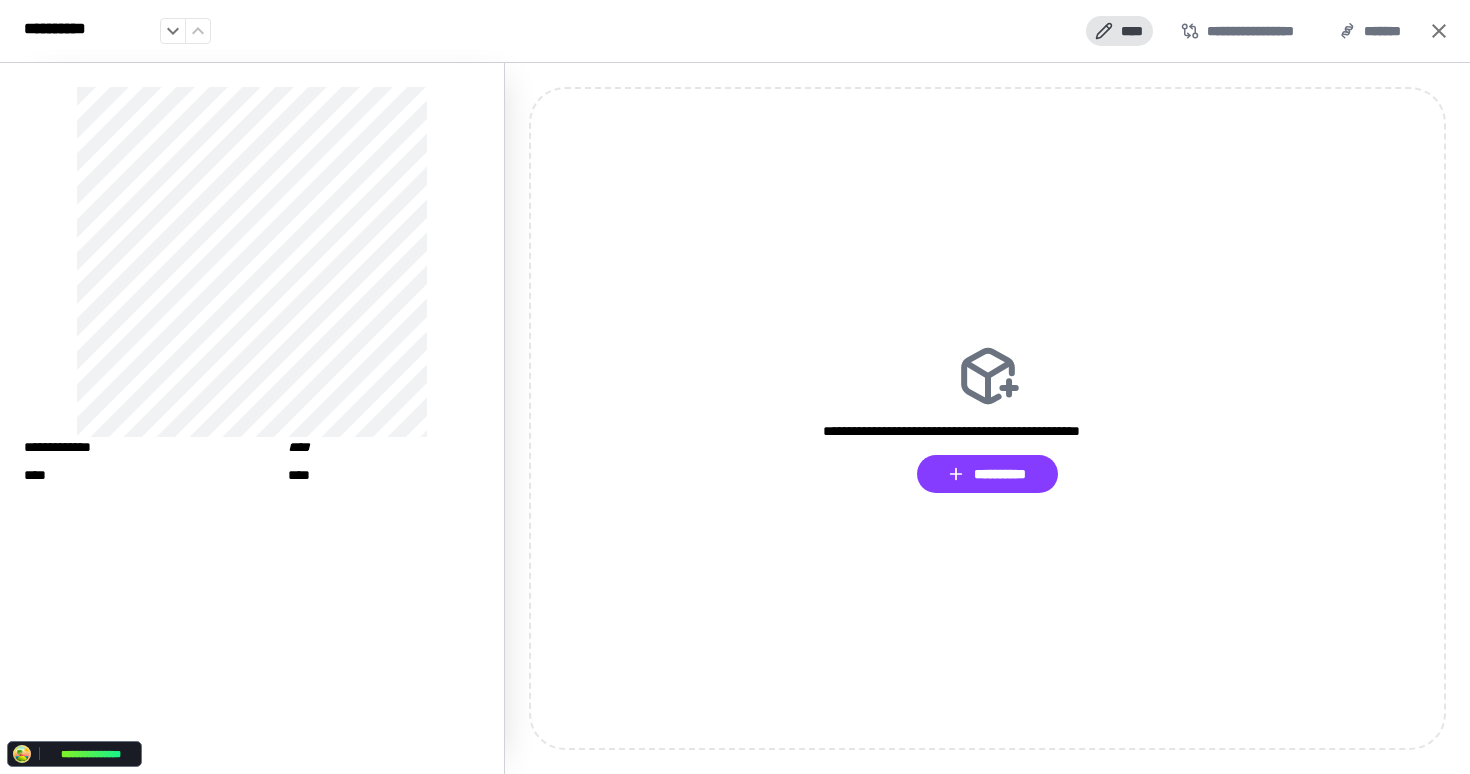 click on "****" at bounding box center (1119, 31) 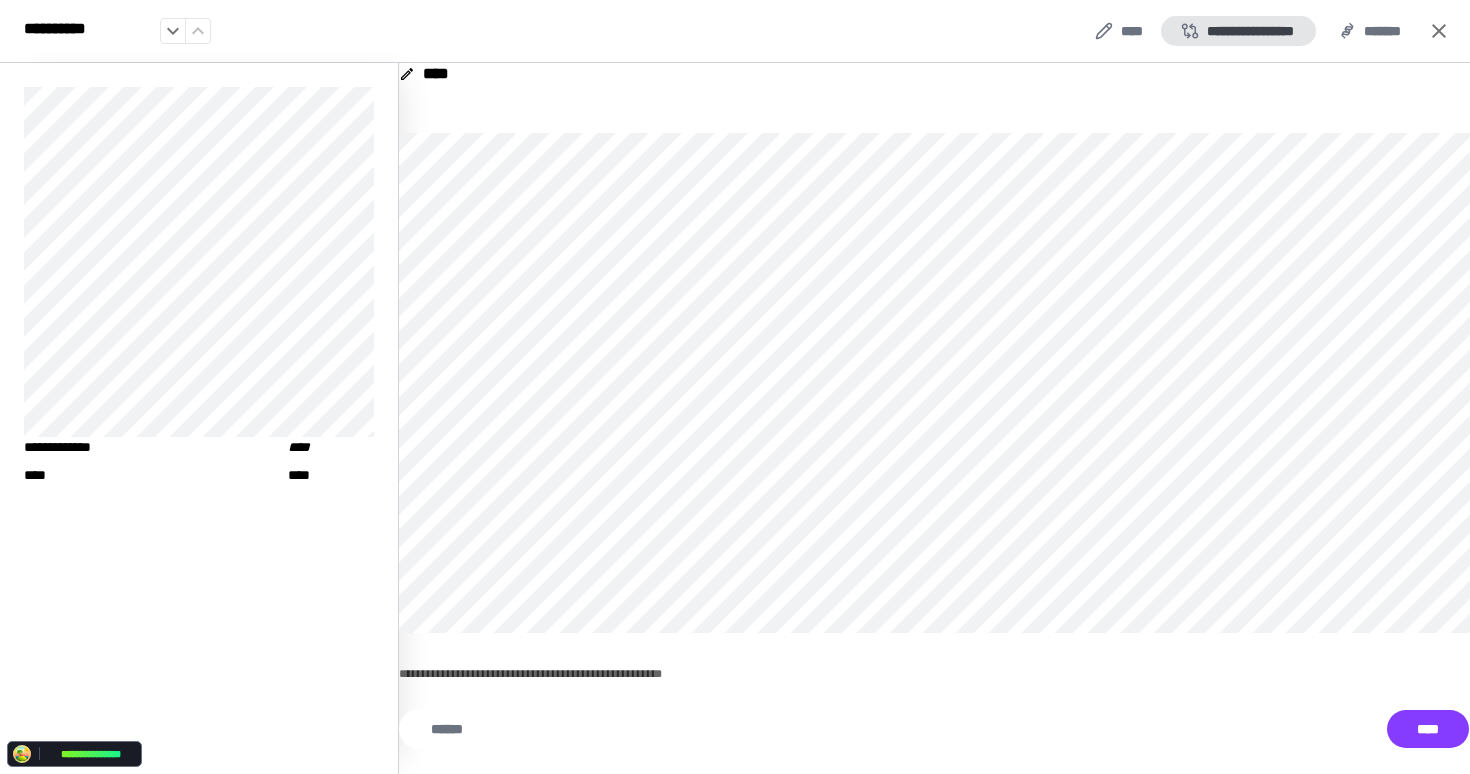 click on "**********" at bounding box center (1238, 31) 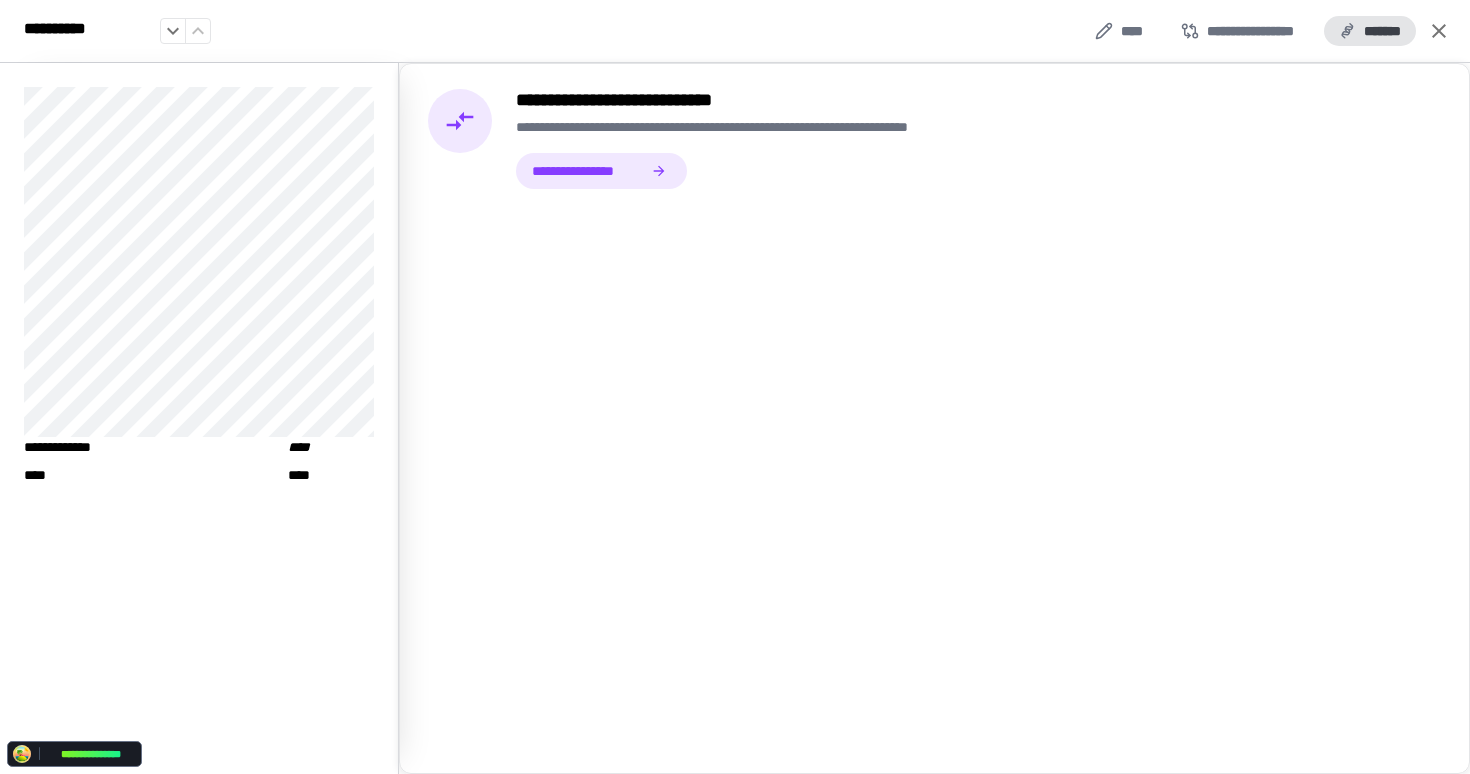 click on "*******" at bounding box center [1370, 31] 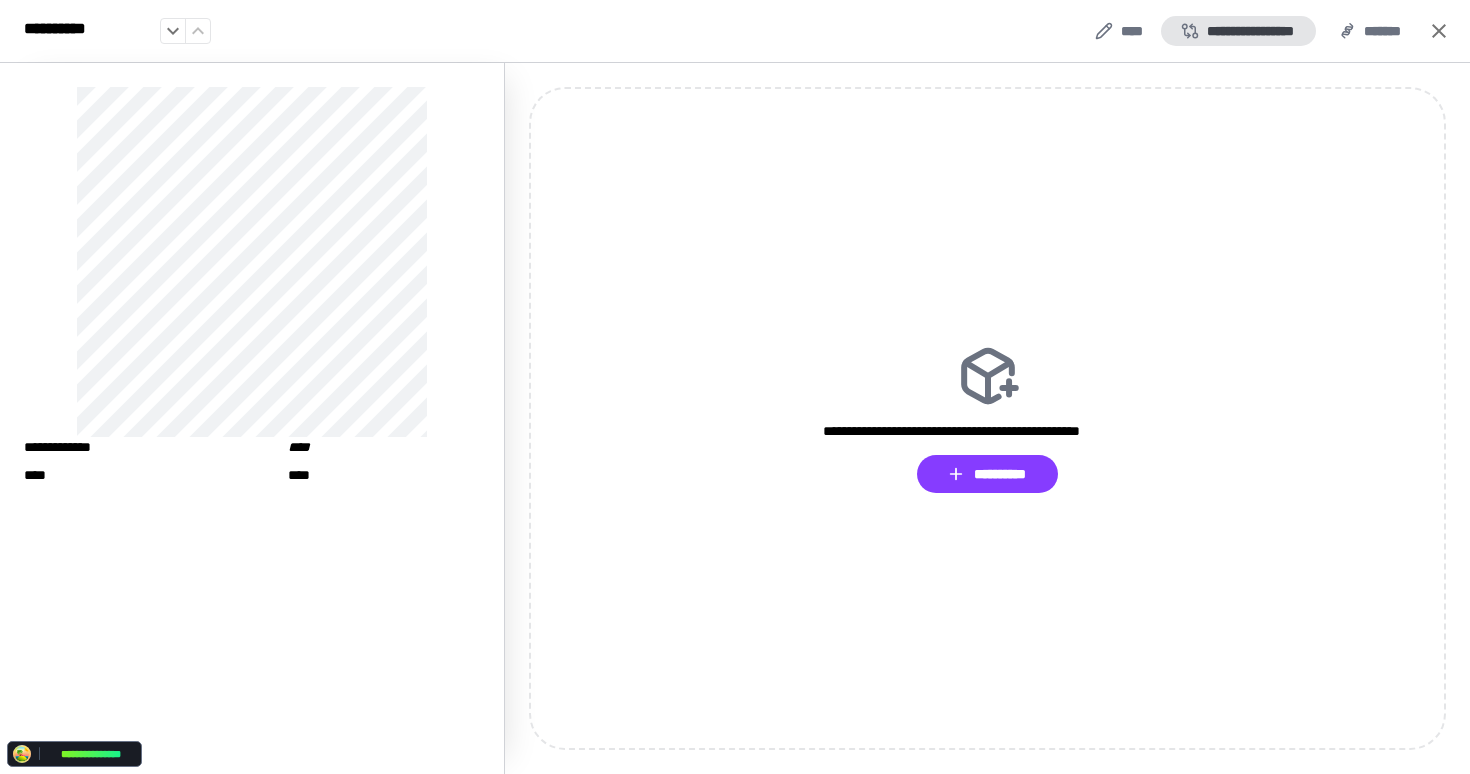 click on "**********" at bounding box center [1238, 31] 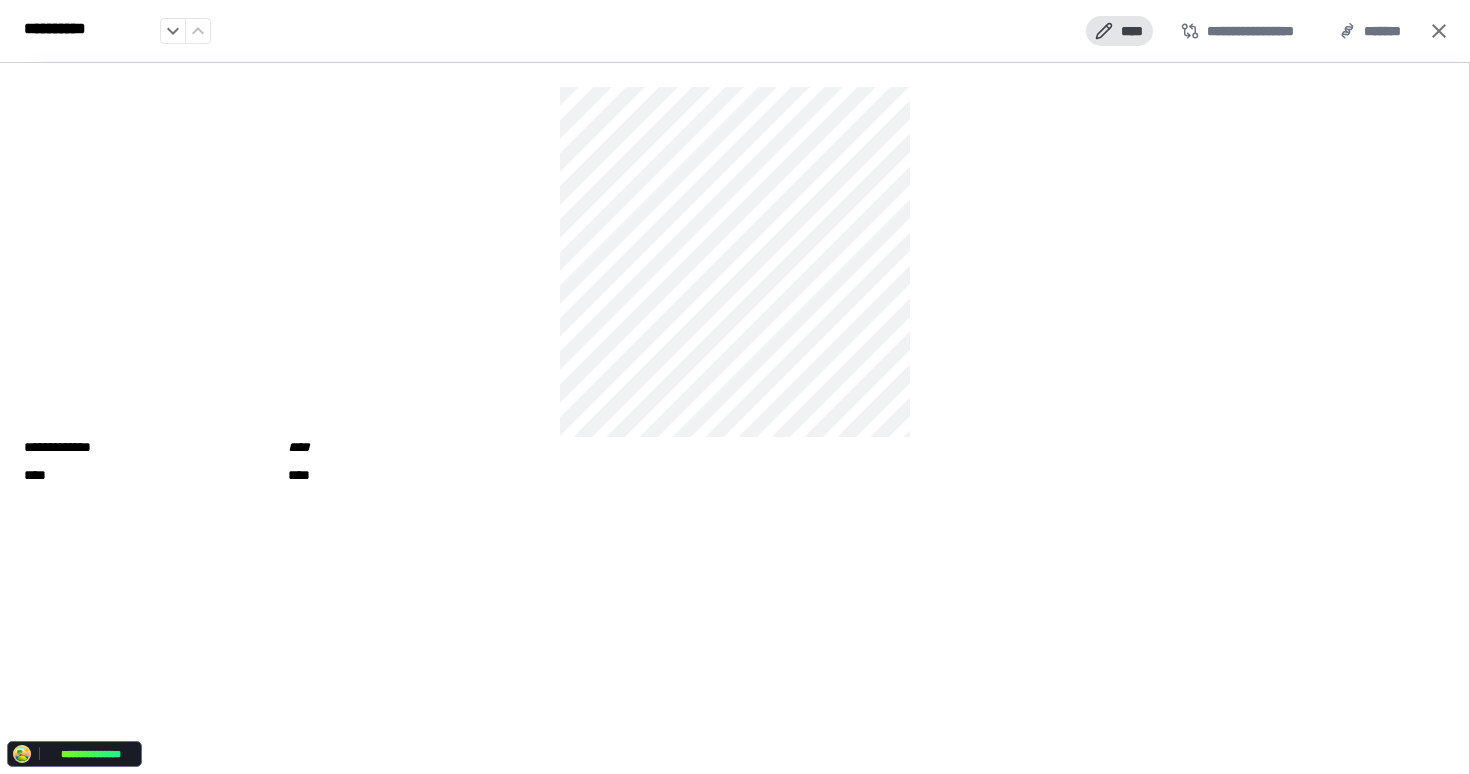 click on "****" at bounding box center (1119, 31) 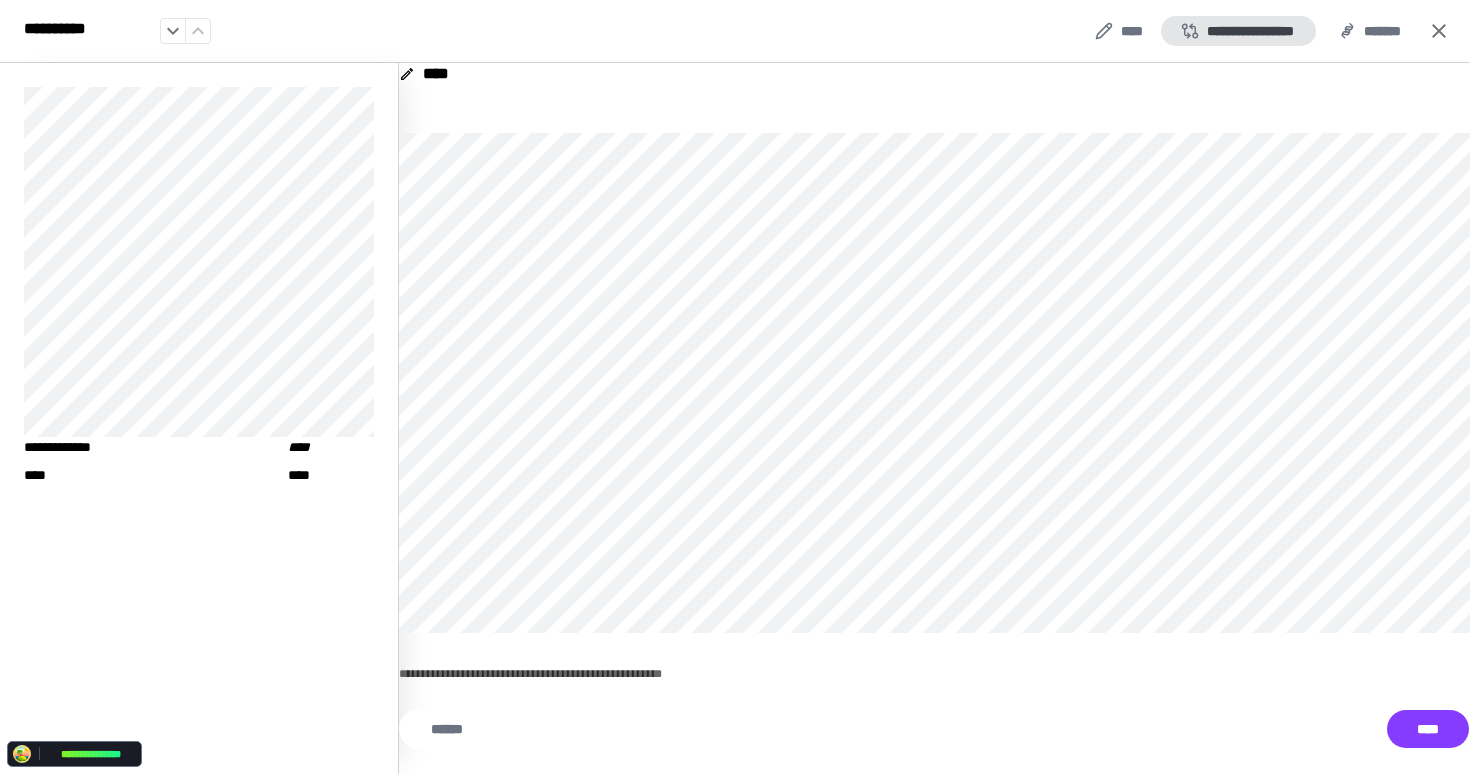 click on "**********" at bounding box center (1238, 31) 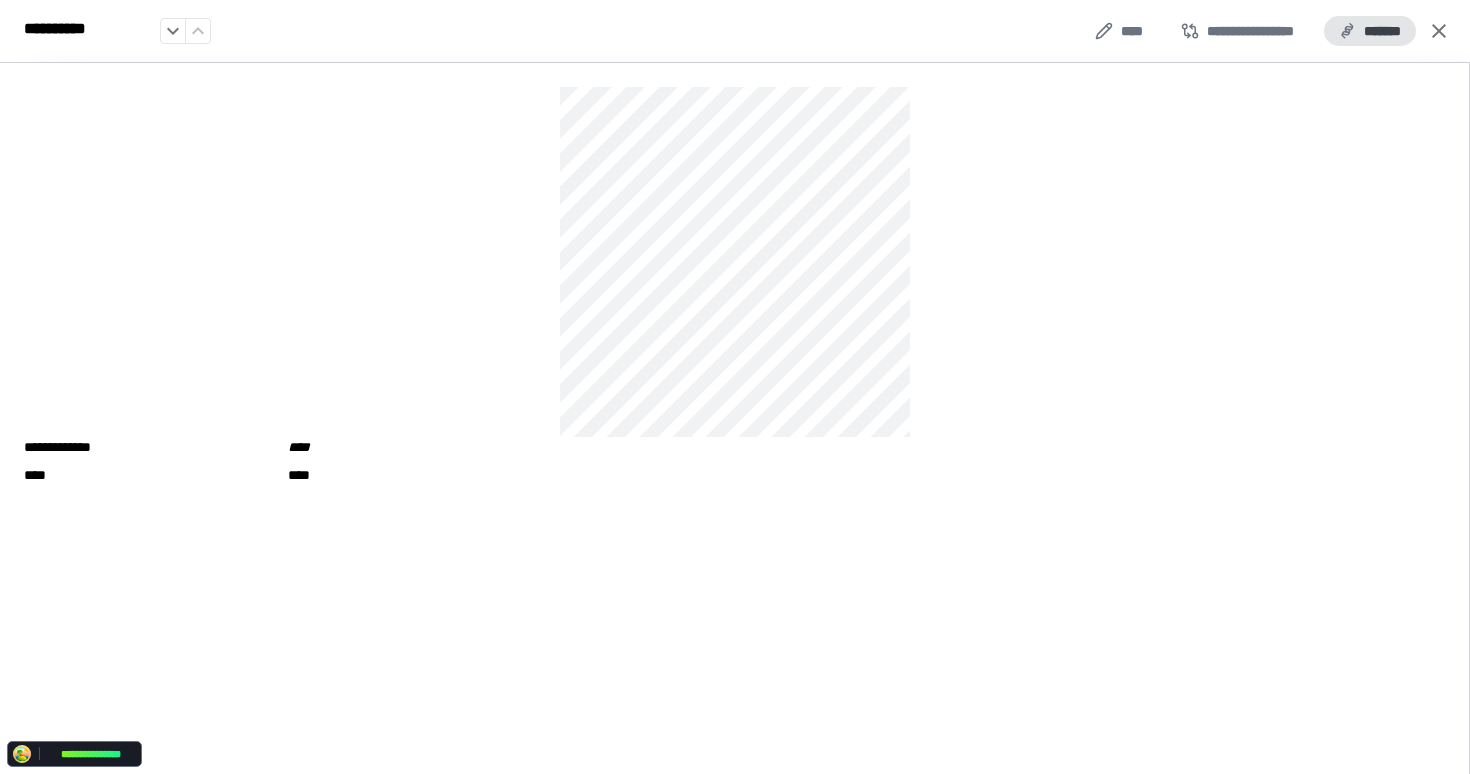 click on "*******" at bounding box center (1370, 31) 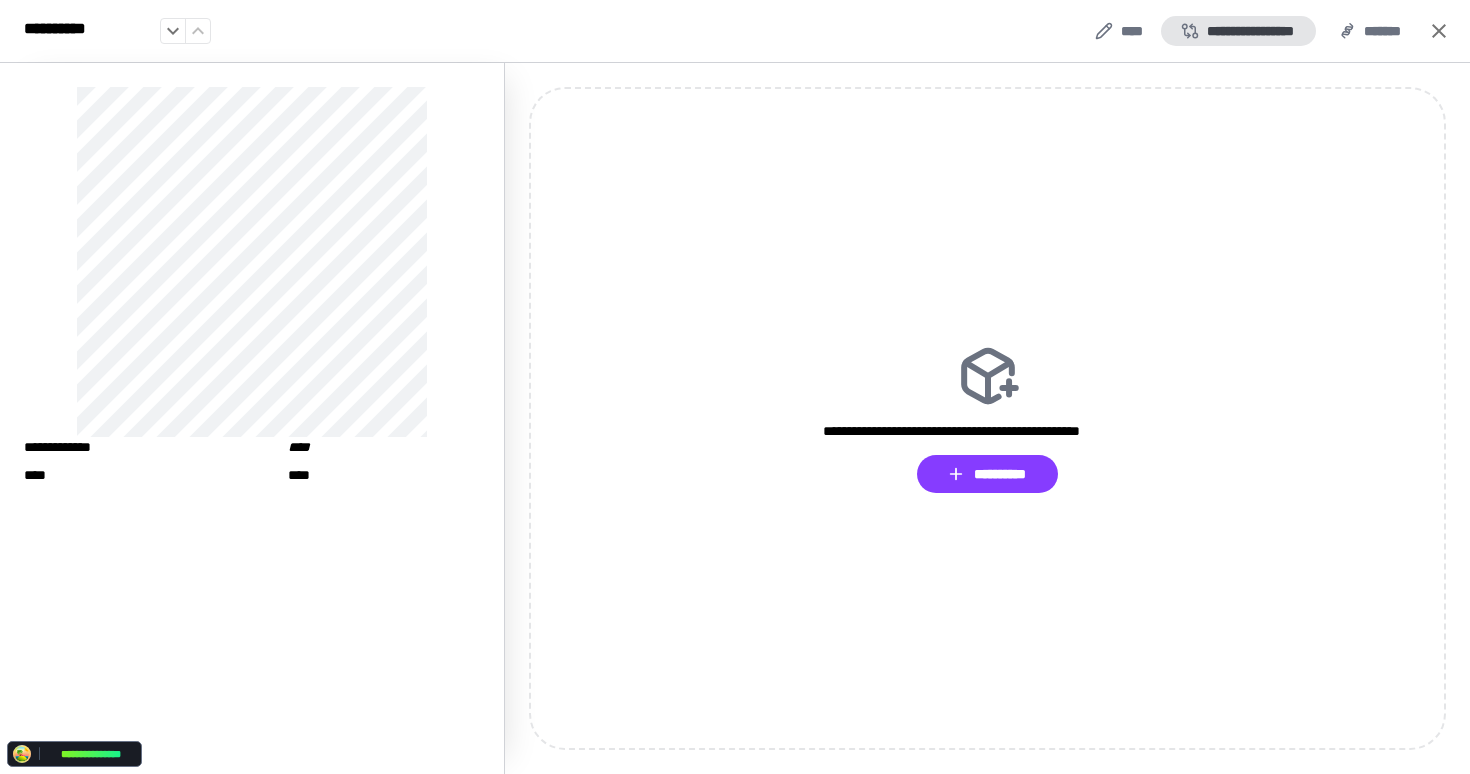 click on "**********" at bounding box center (1238, 31) 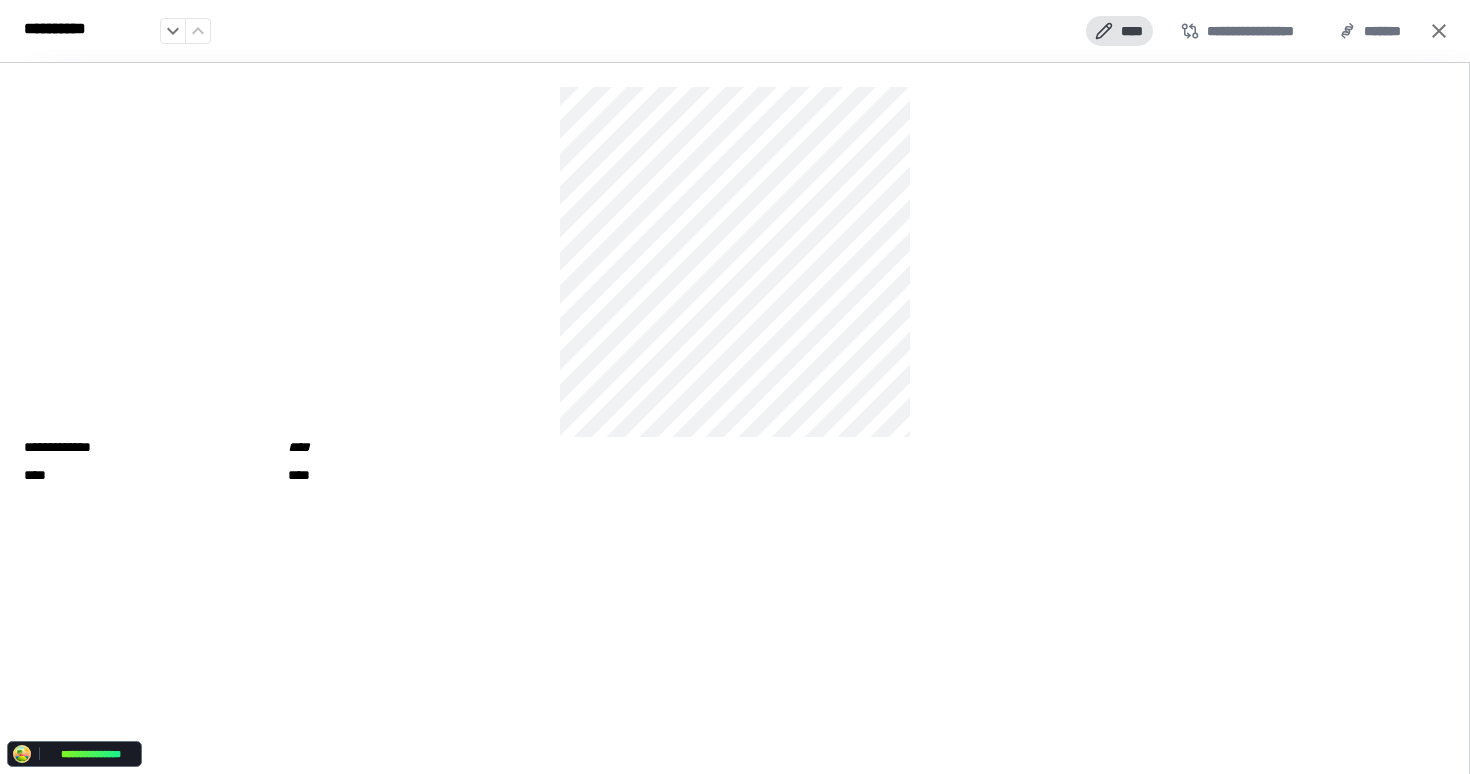 click on "****" at bounding box center (1119, 31) 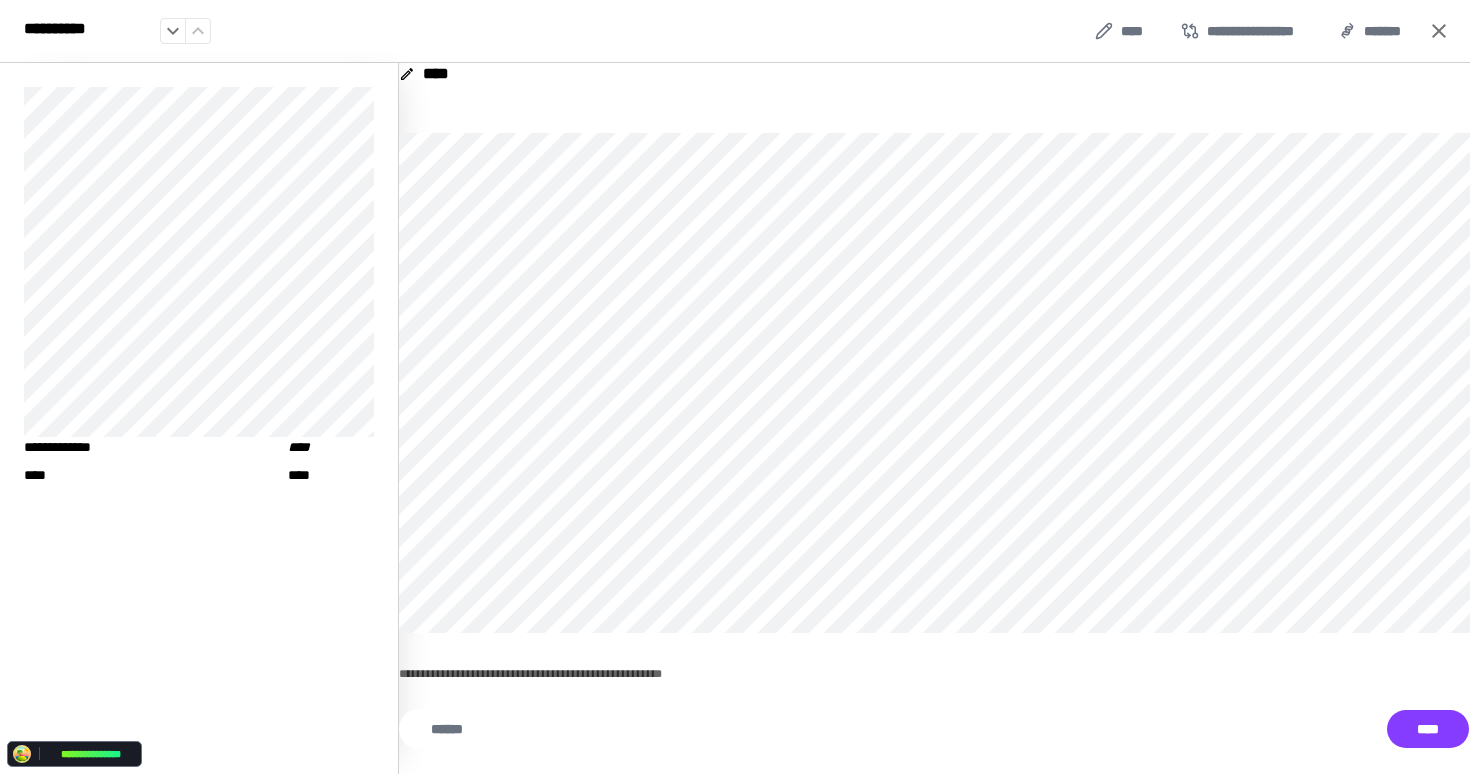 click 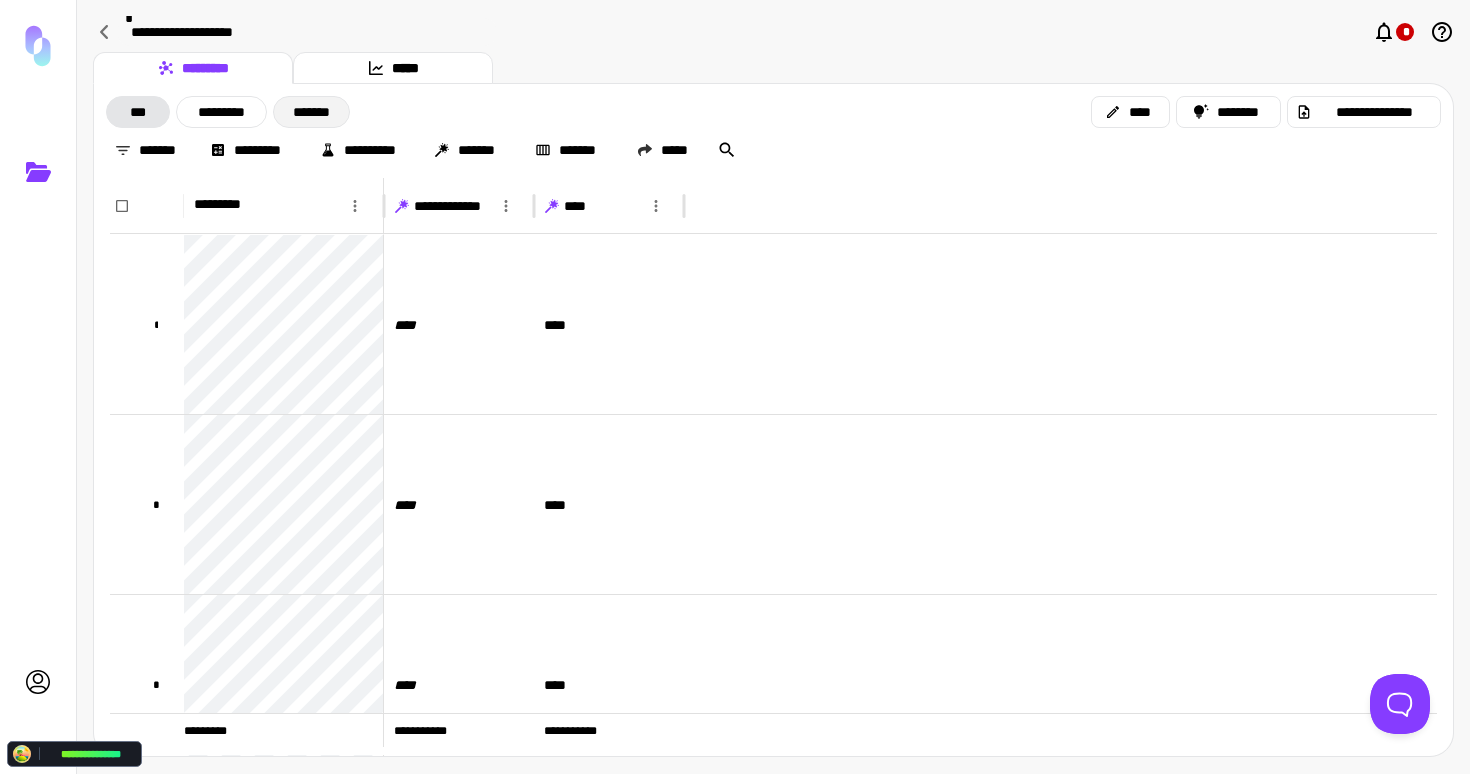 click on "*******" at bounding box center (311, 112) 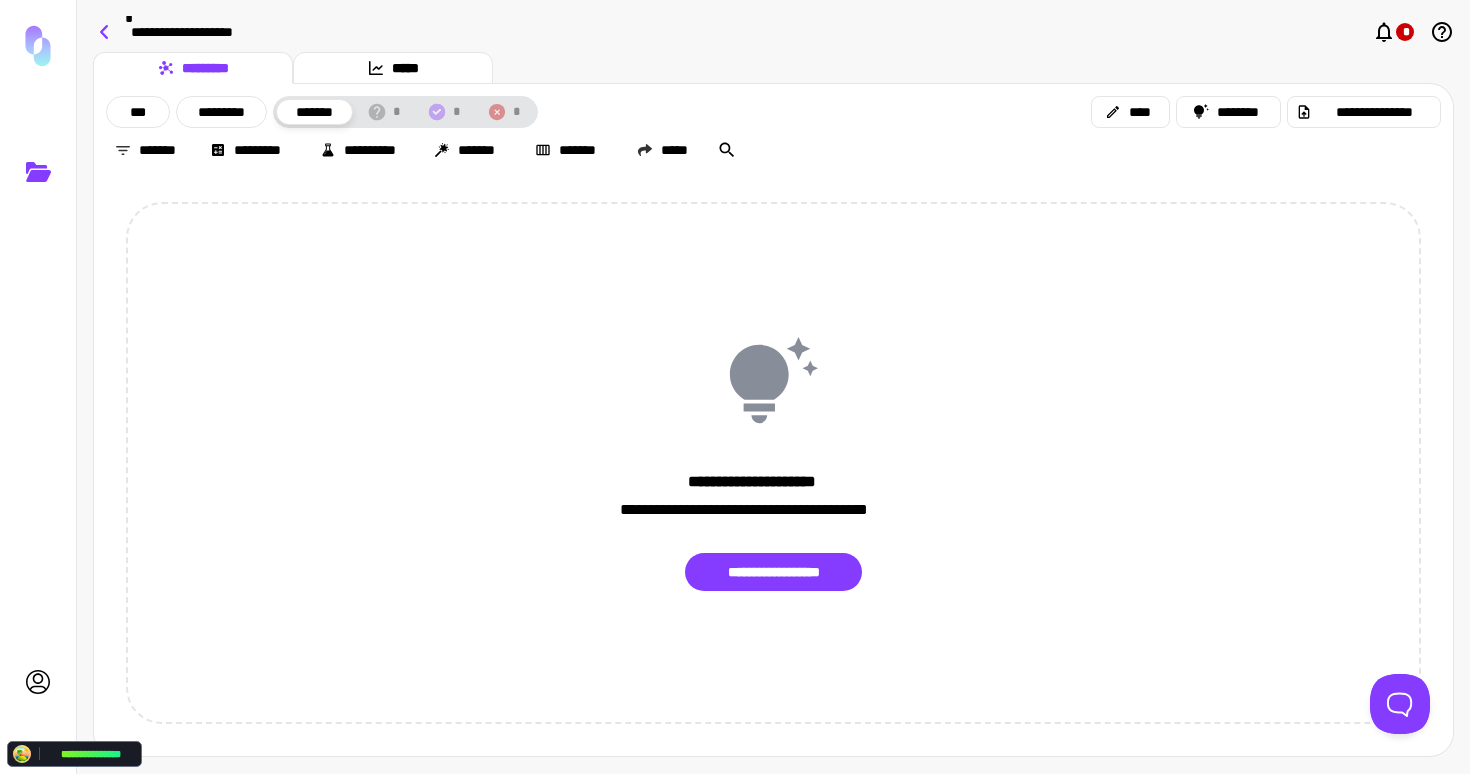 click 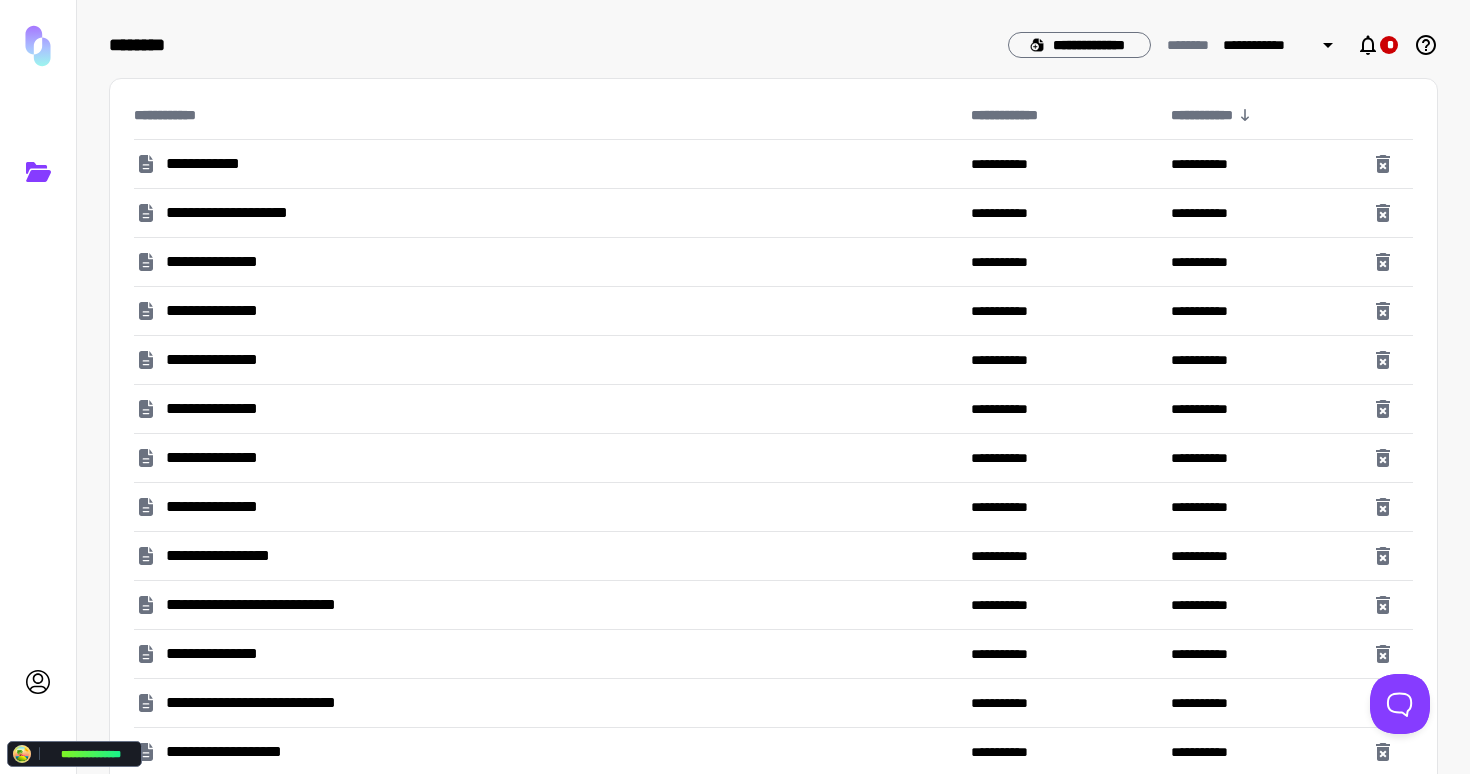 click on "**********" at bounding box center (544, 360) 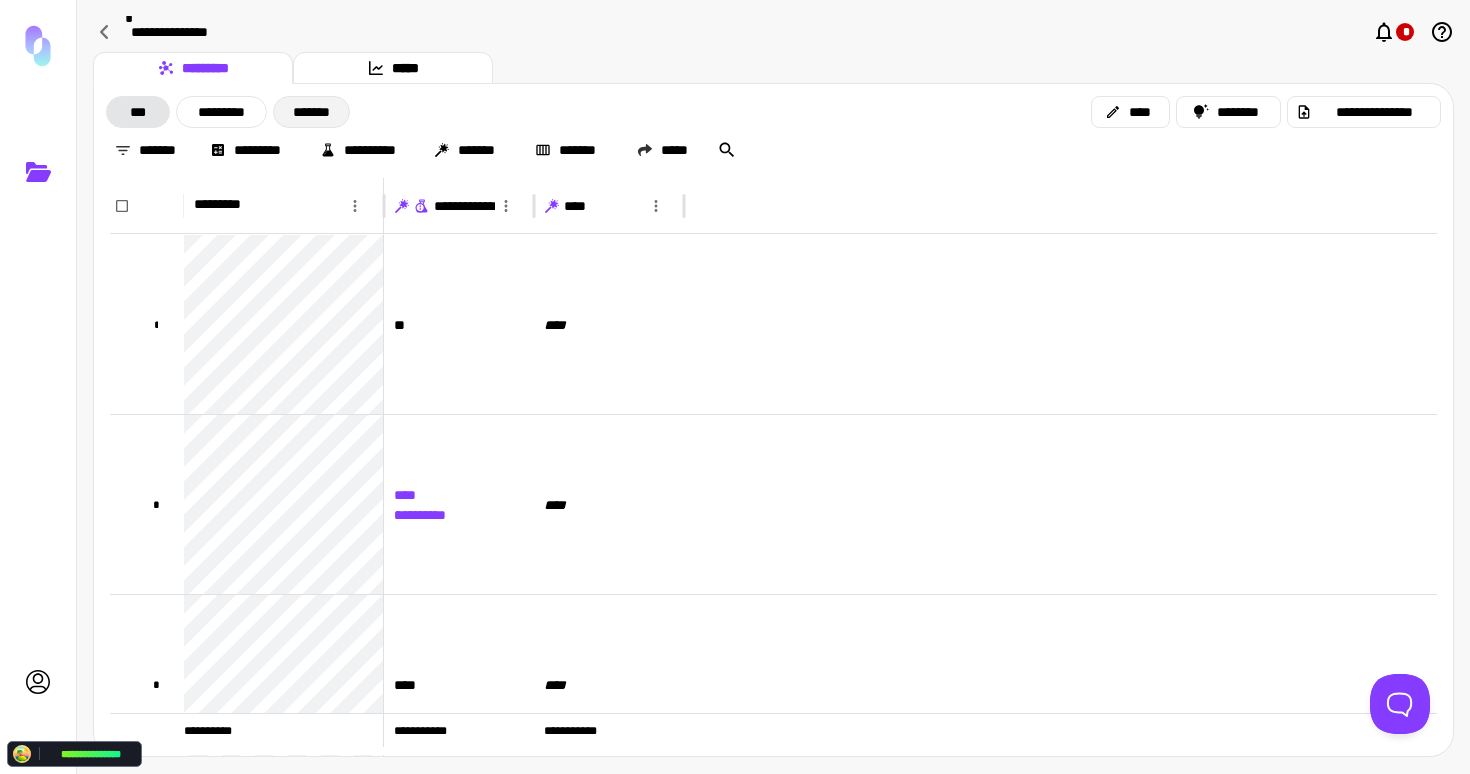 click on "*******" at bounding box center [311, 112] 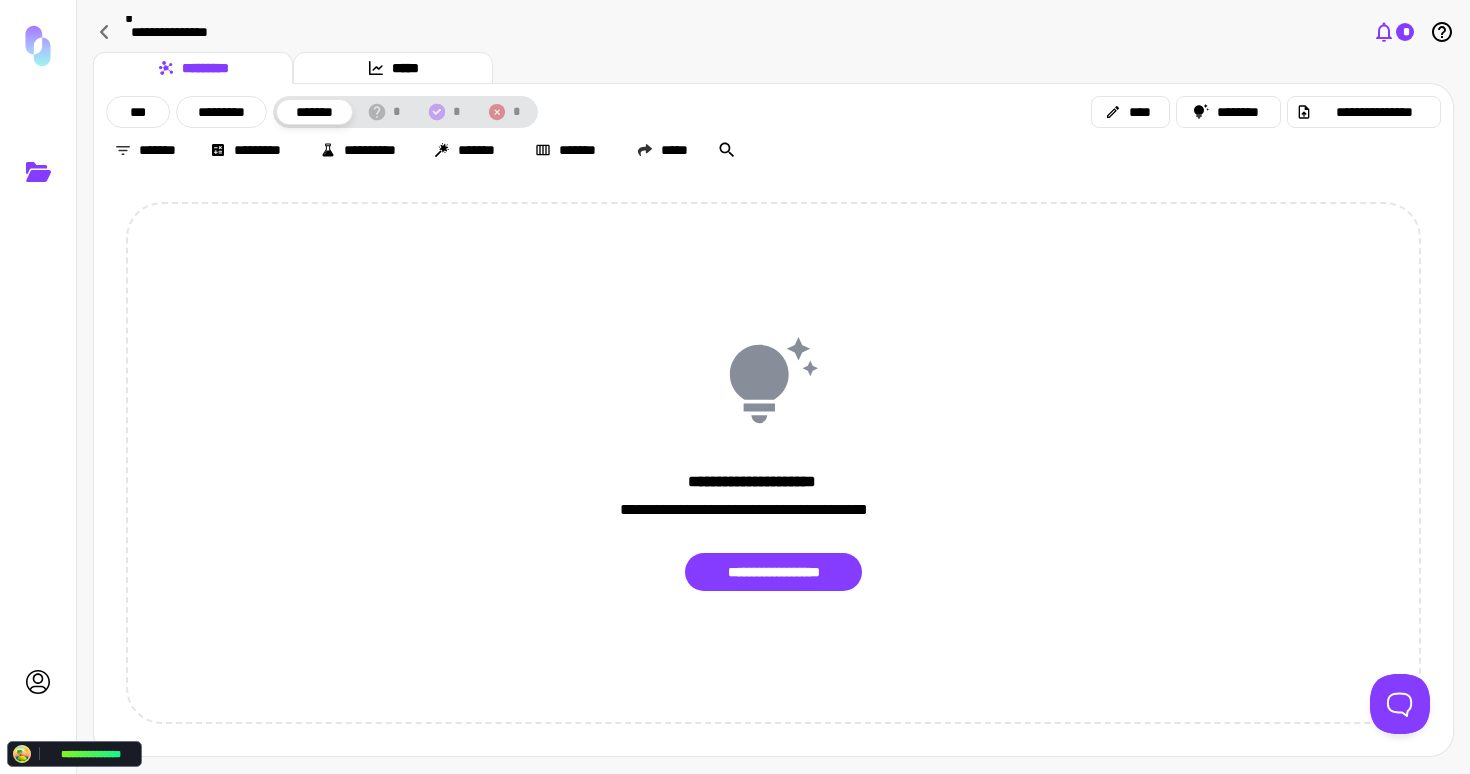 click 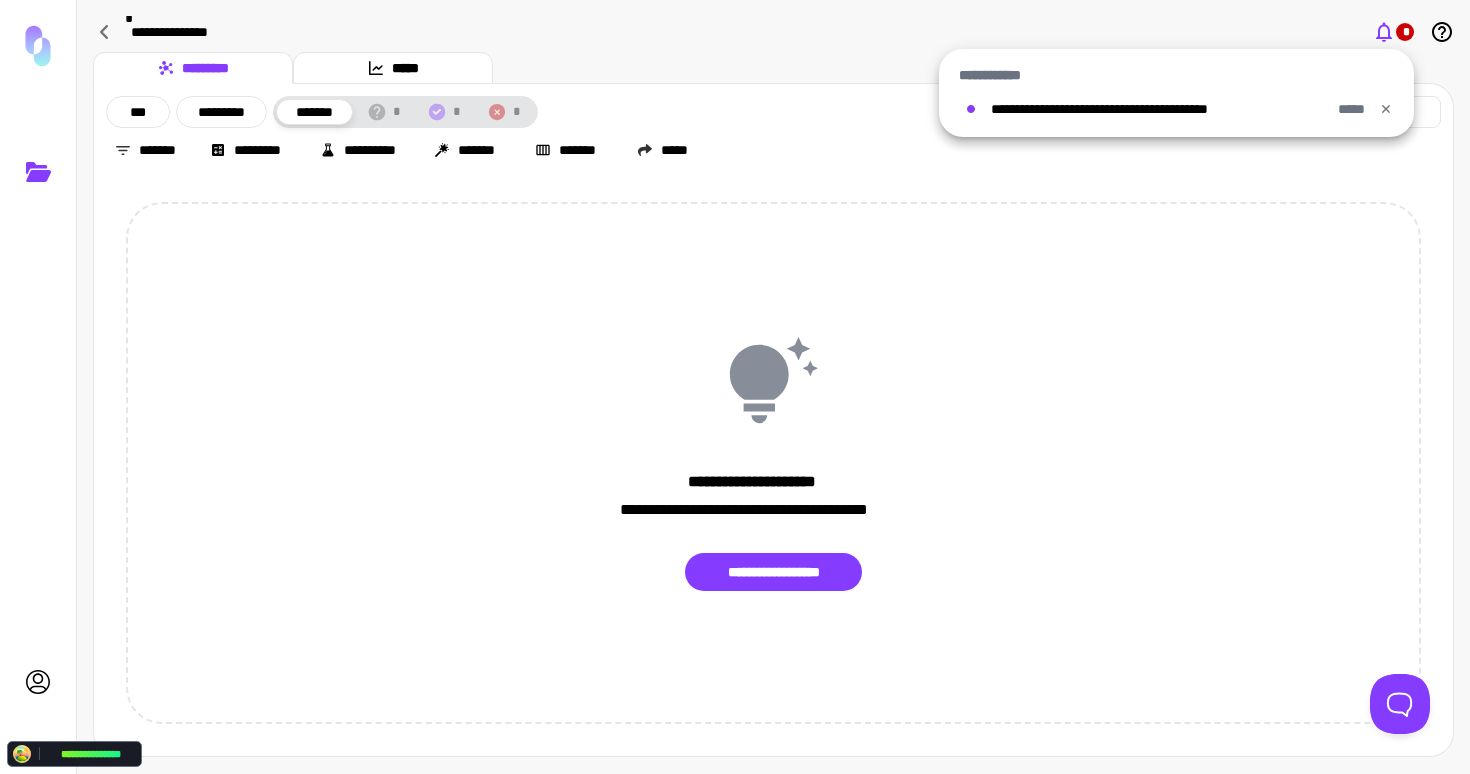 drag, startPoint x: 878, startPoint y: 53, endPoint x: 504, endPoint y: 61, distance: 374.08554 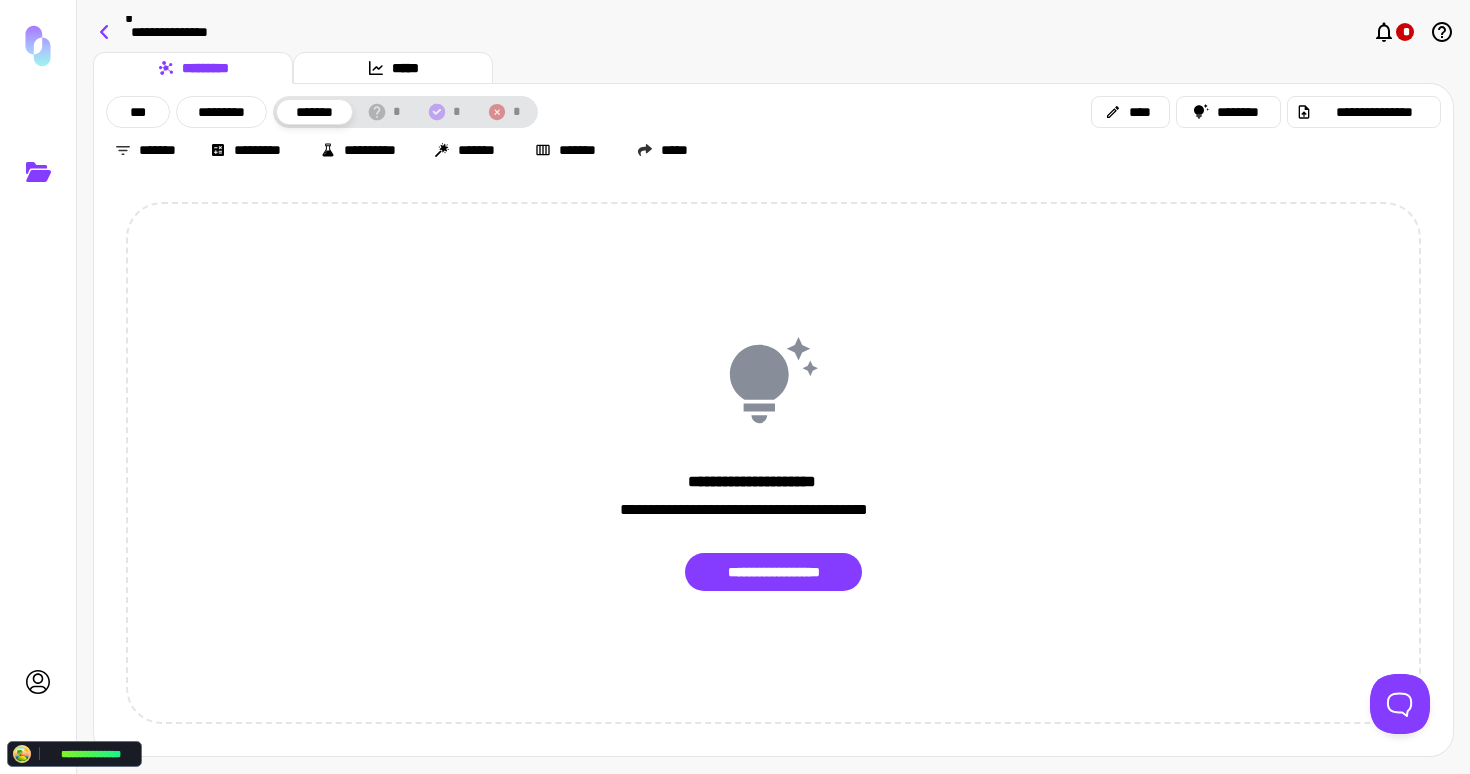 click 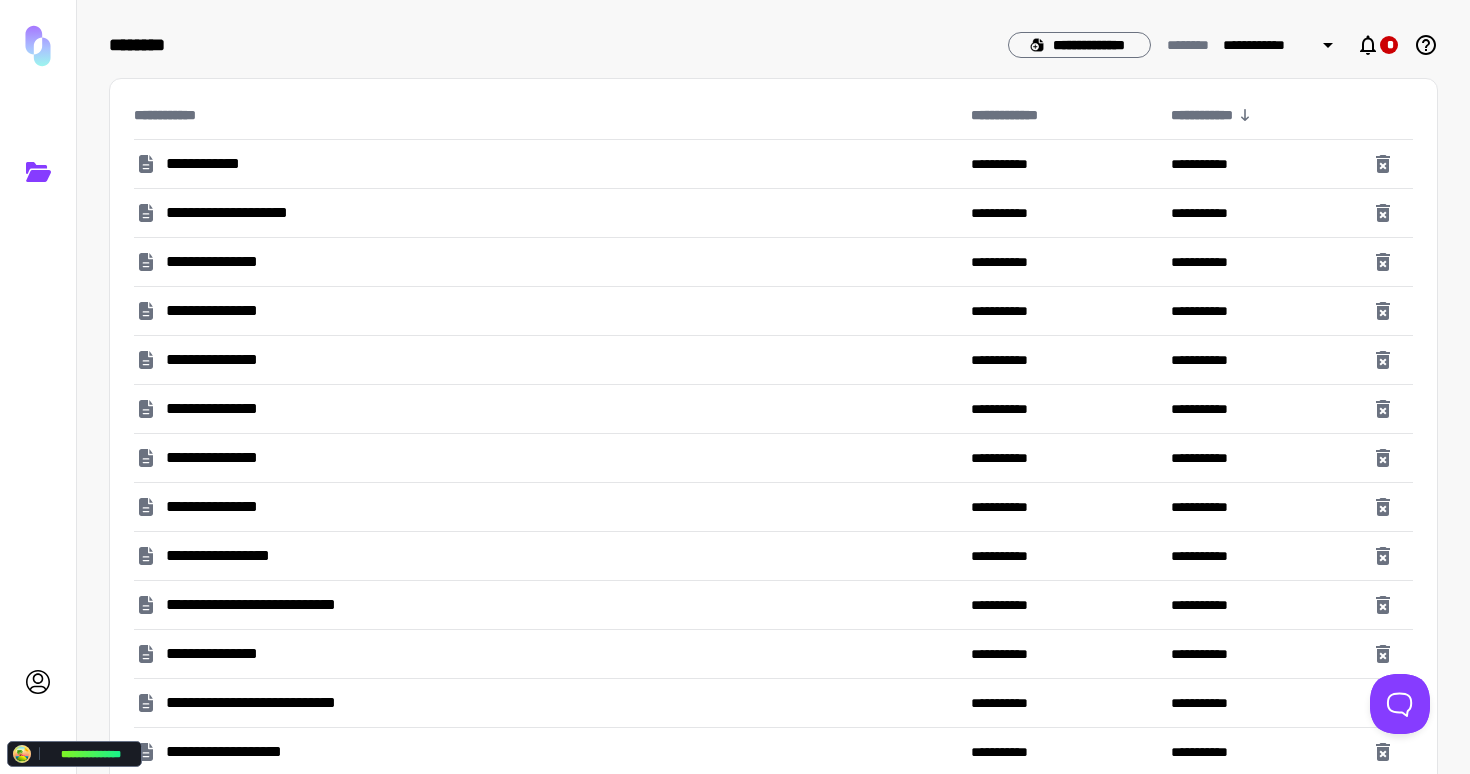 click on "**********" at bounding box center (265, 605) 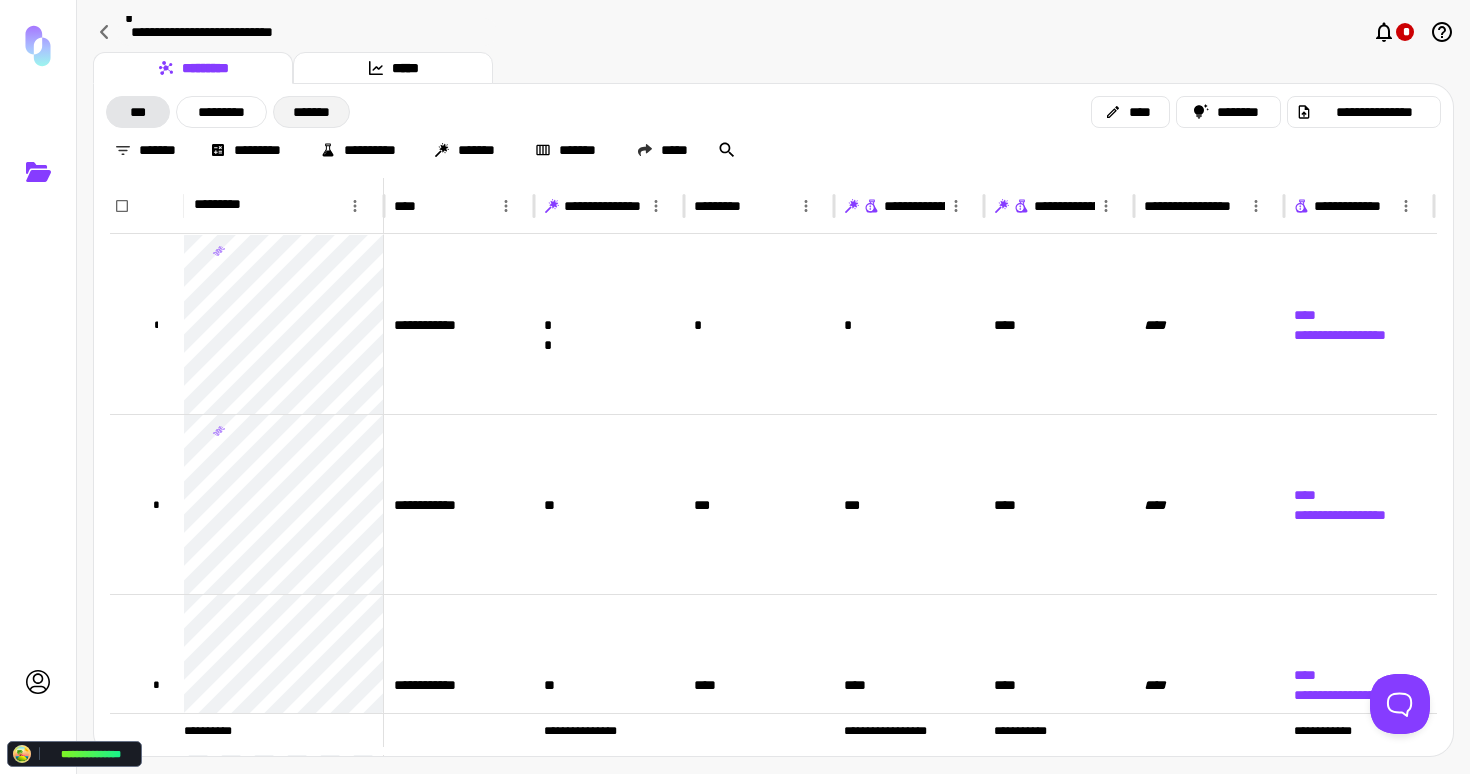 click on "*******" at bounding box center (311, 112) 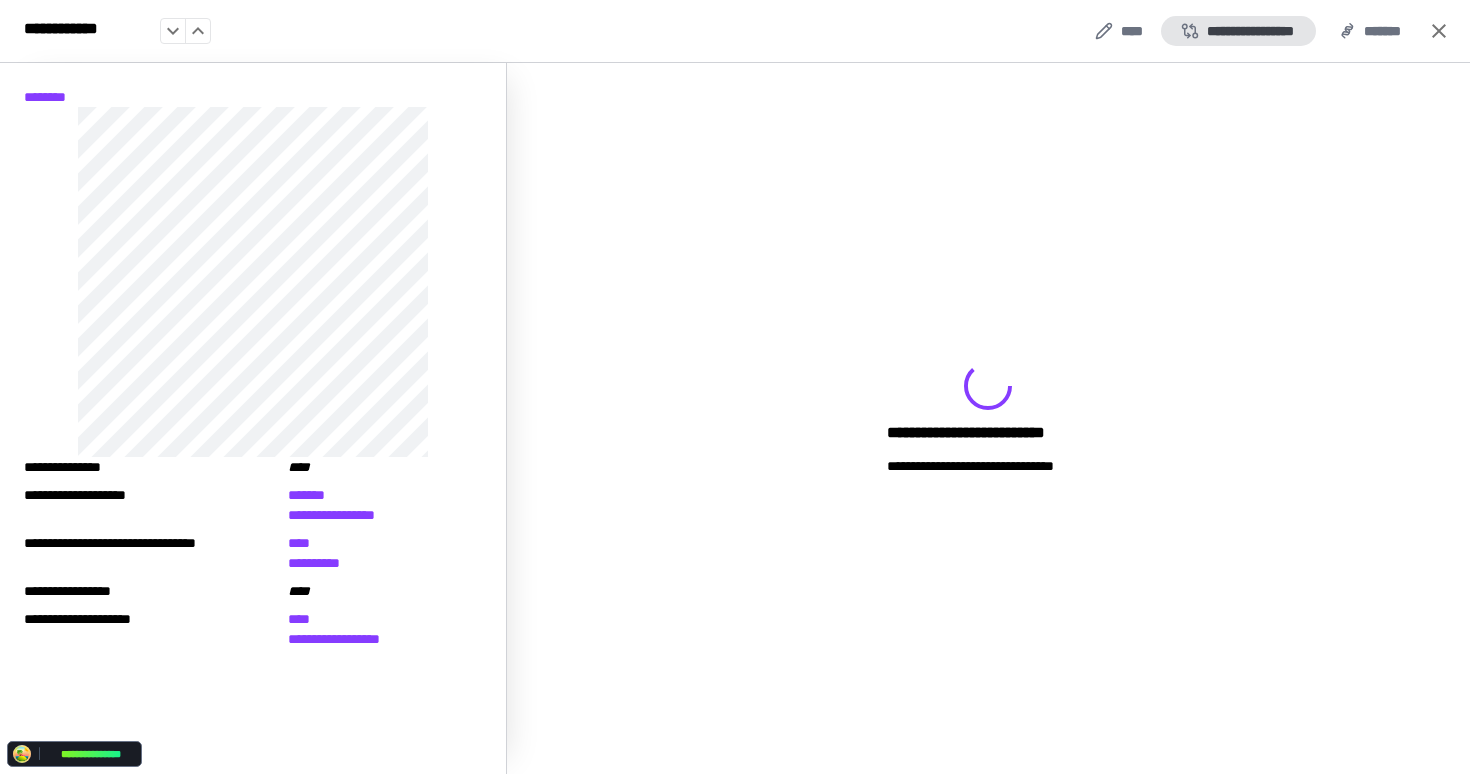 click on "**********" at bounding box center [1238, 31] 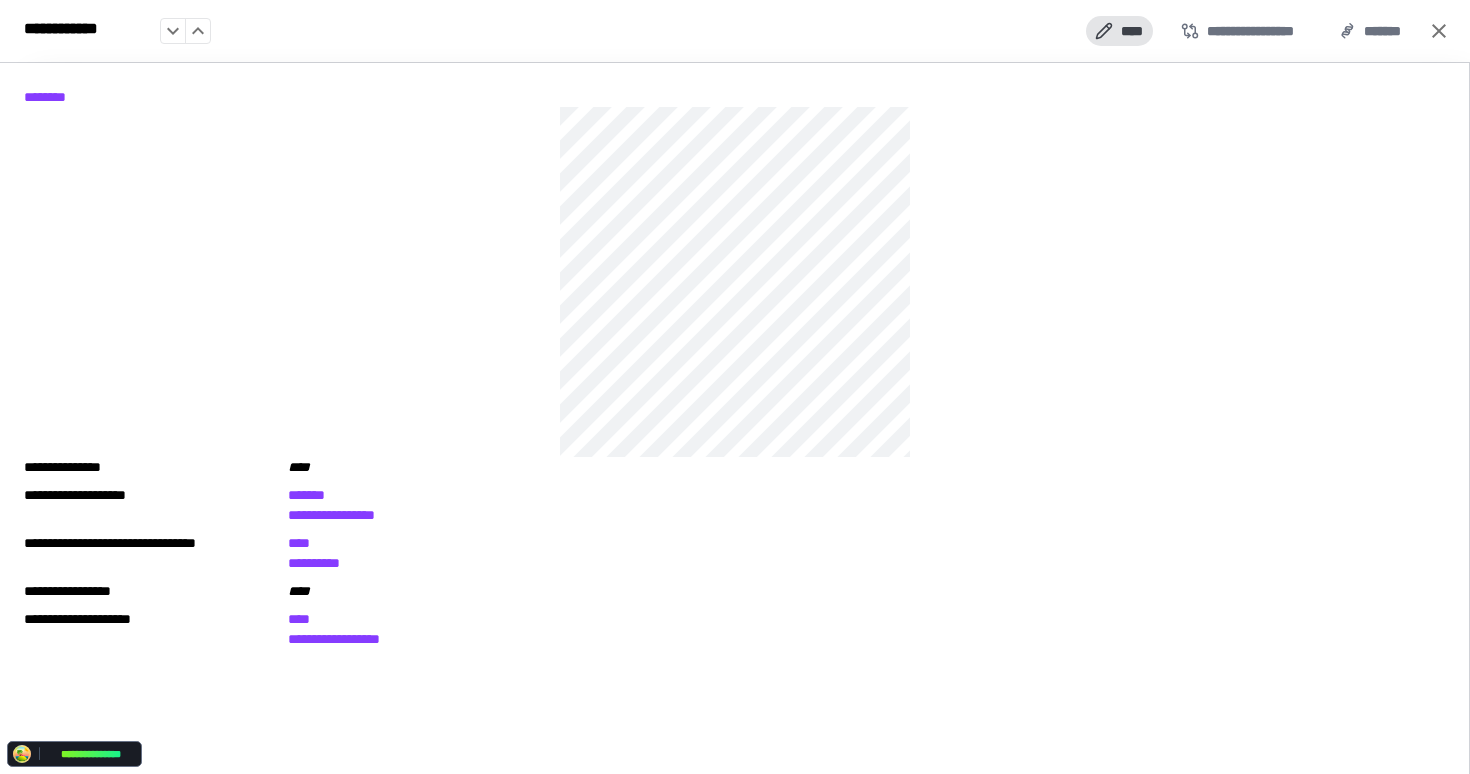 click on "****" at bounding box center (1119, 31) 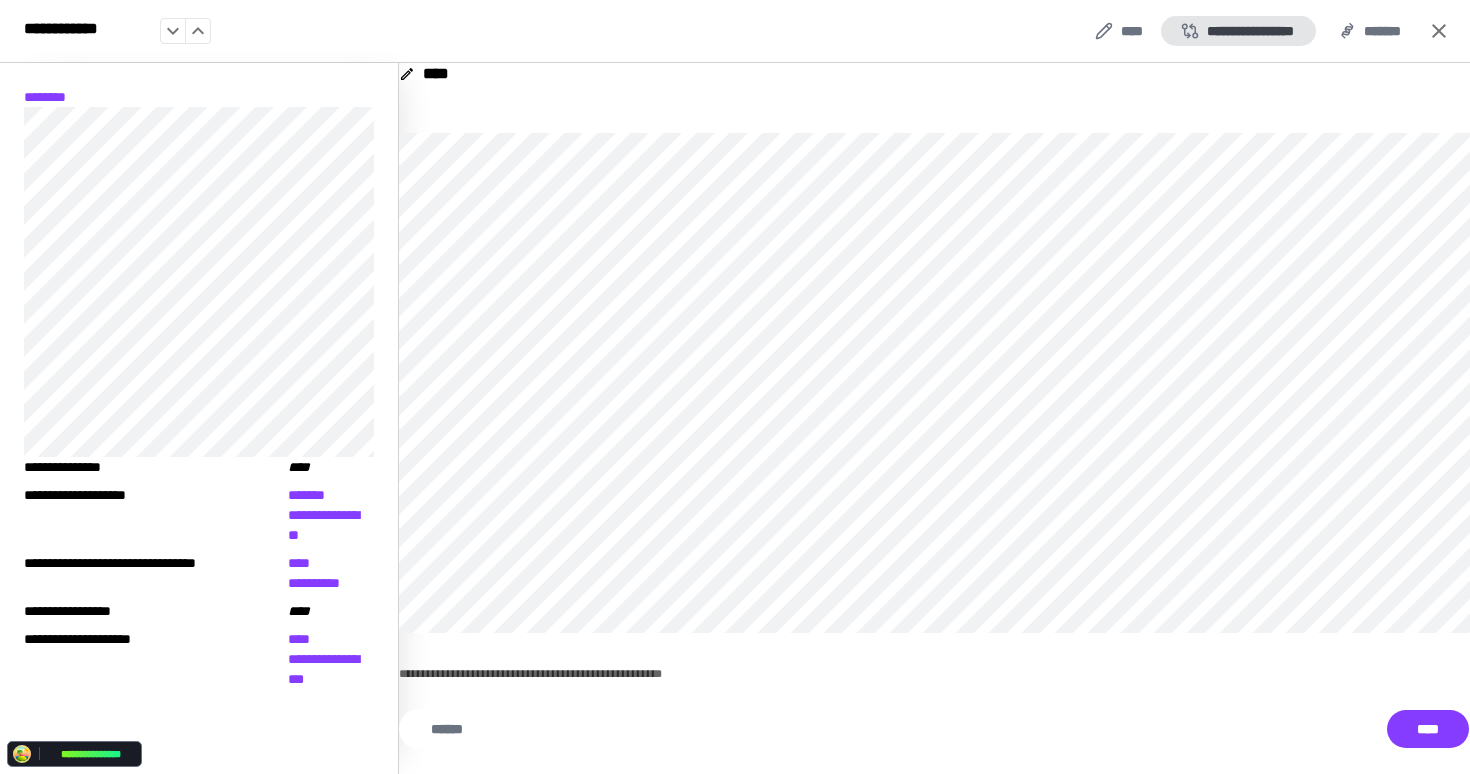 click on "**********" at bounding box center [1238, 31] 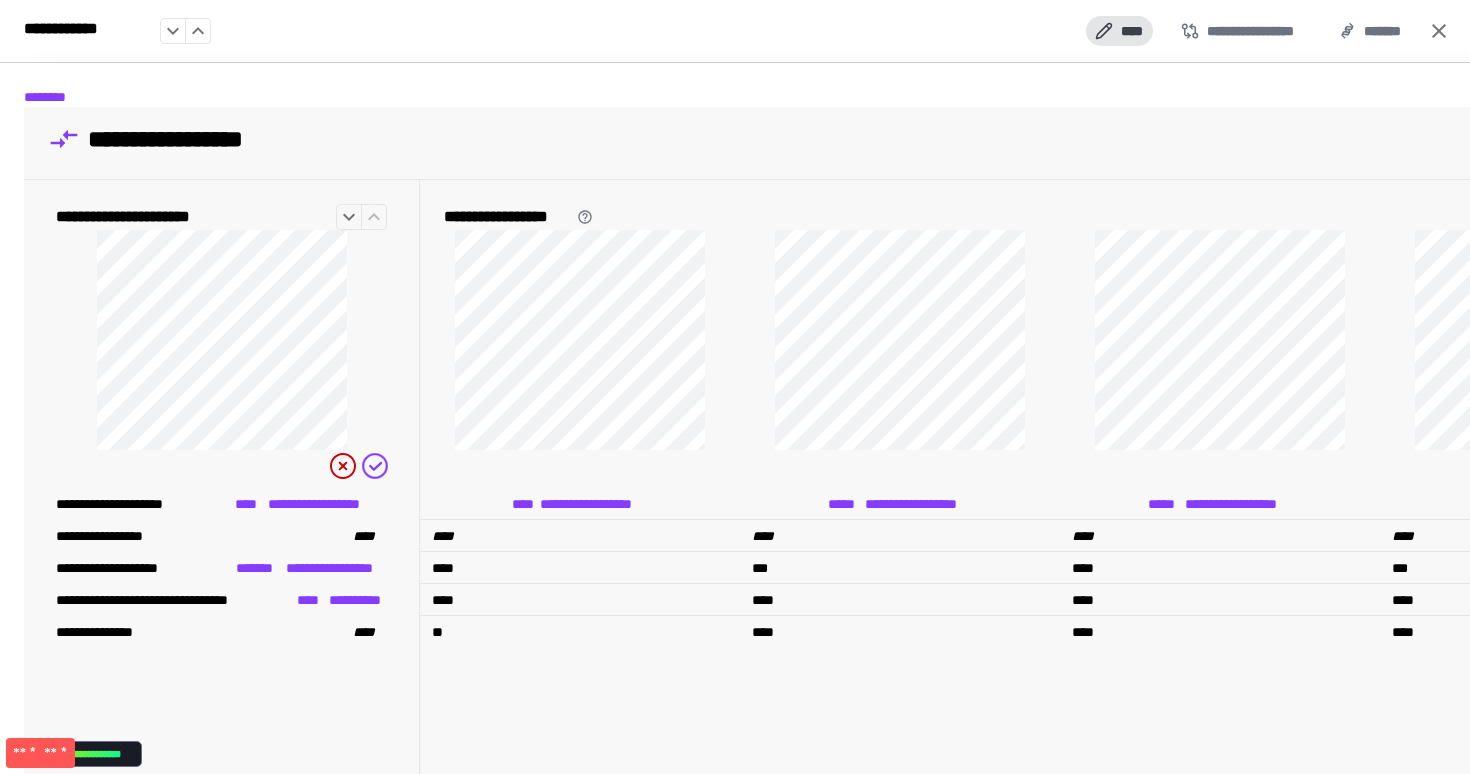 click on "****" at bounding box center (1119, 31) 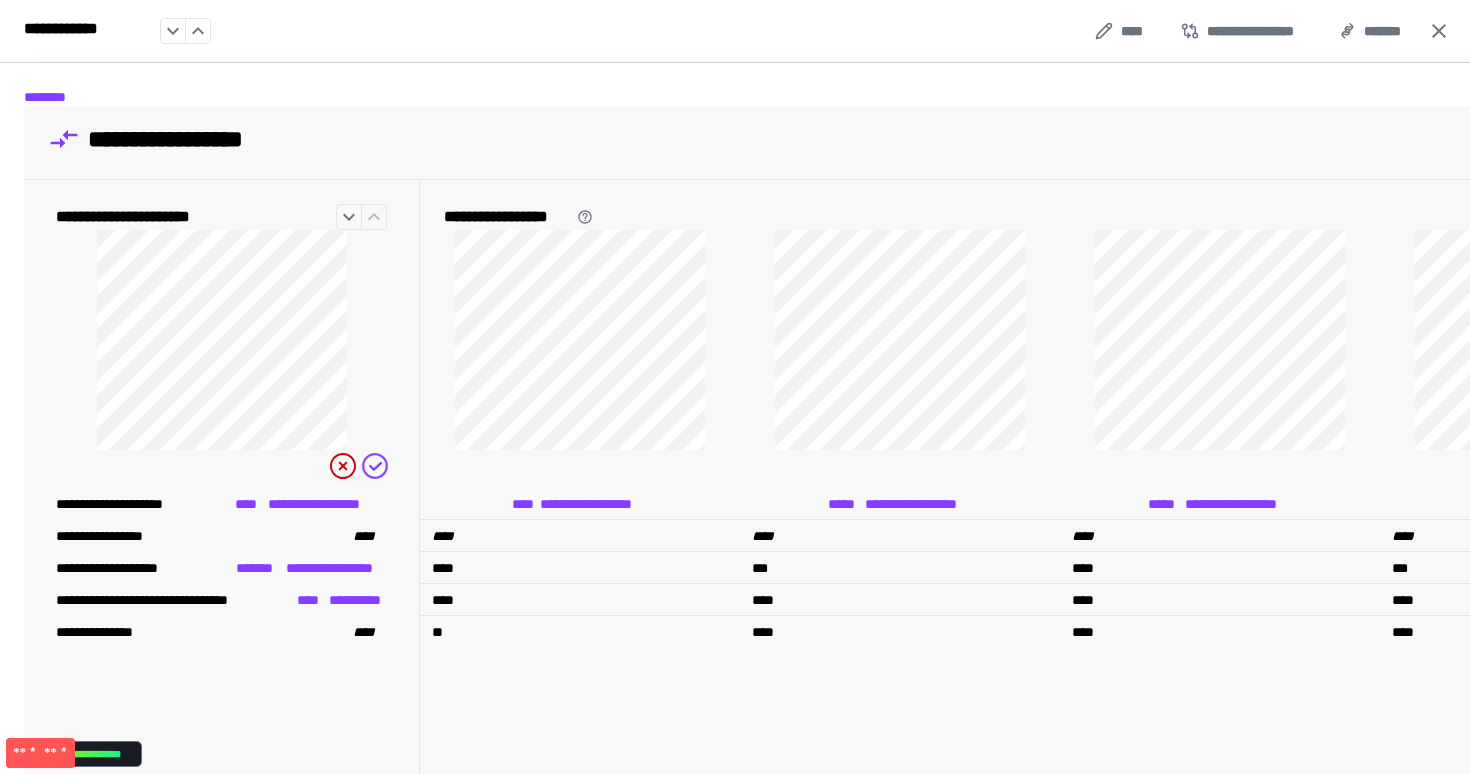 scroll, scrollTop: 0, scrollLeft: 549, axis: horizontal 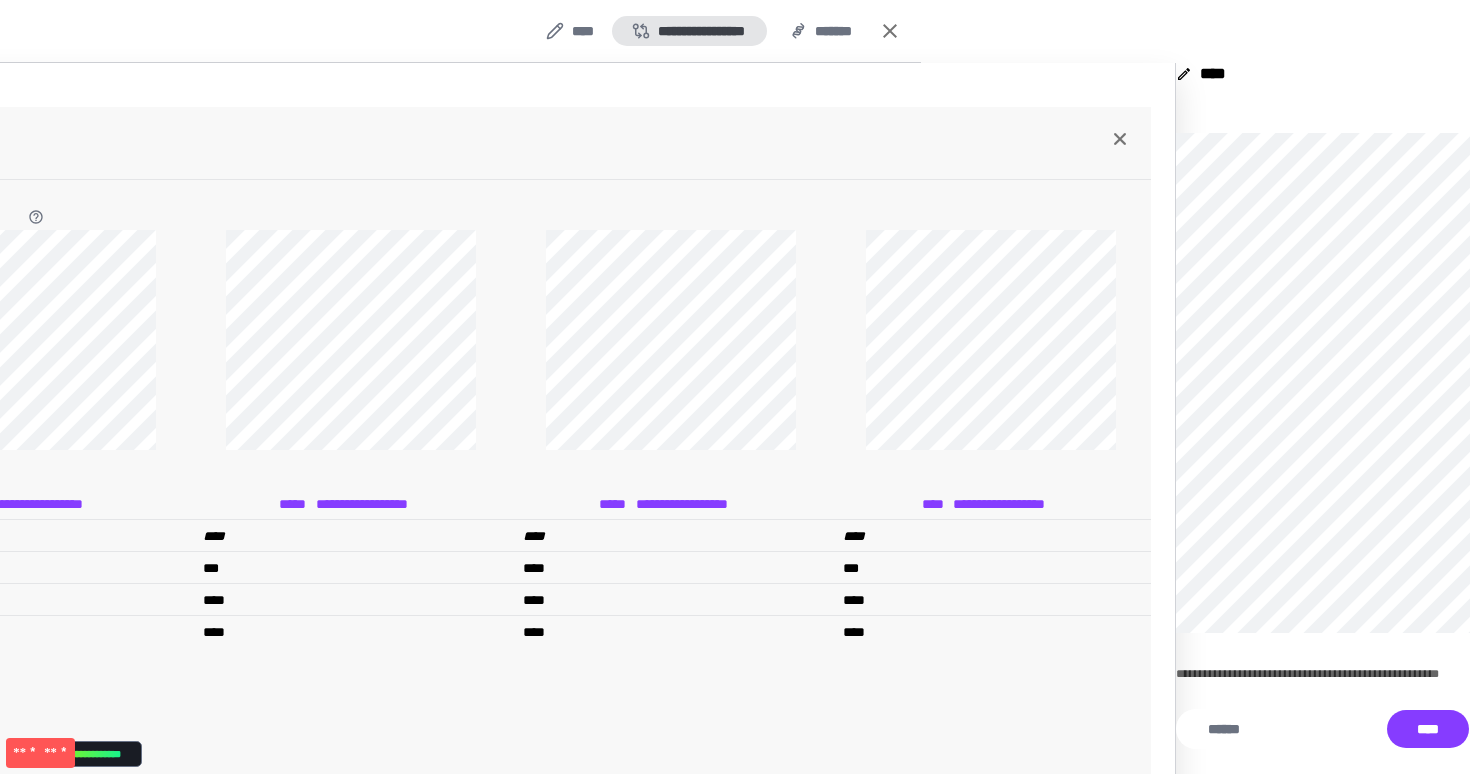 click on "**********" at bounding box center [689, 31] 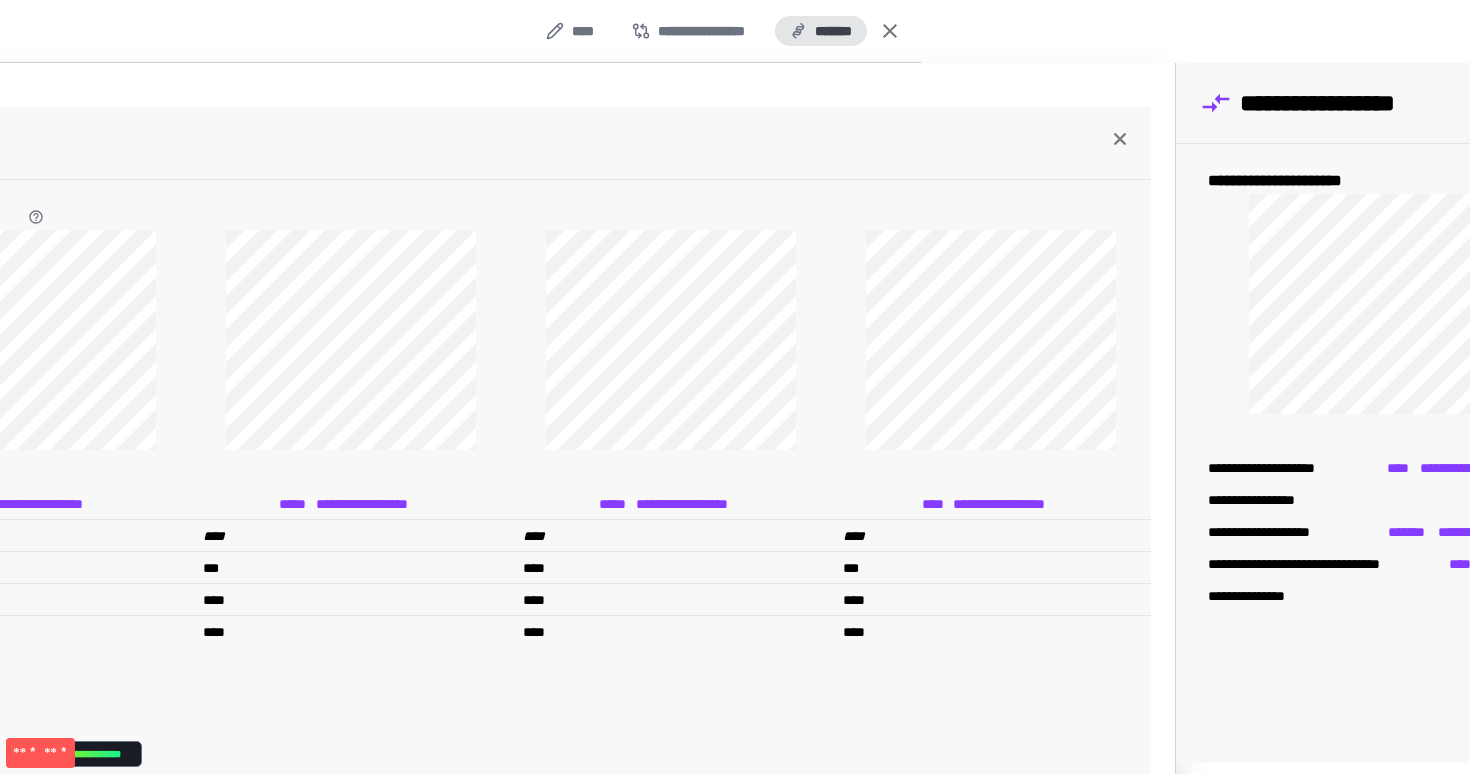 click on "*******" at bounding box center (821, 31) 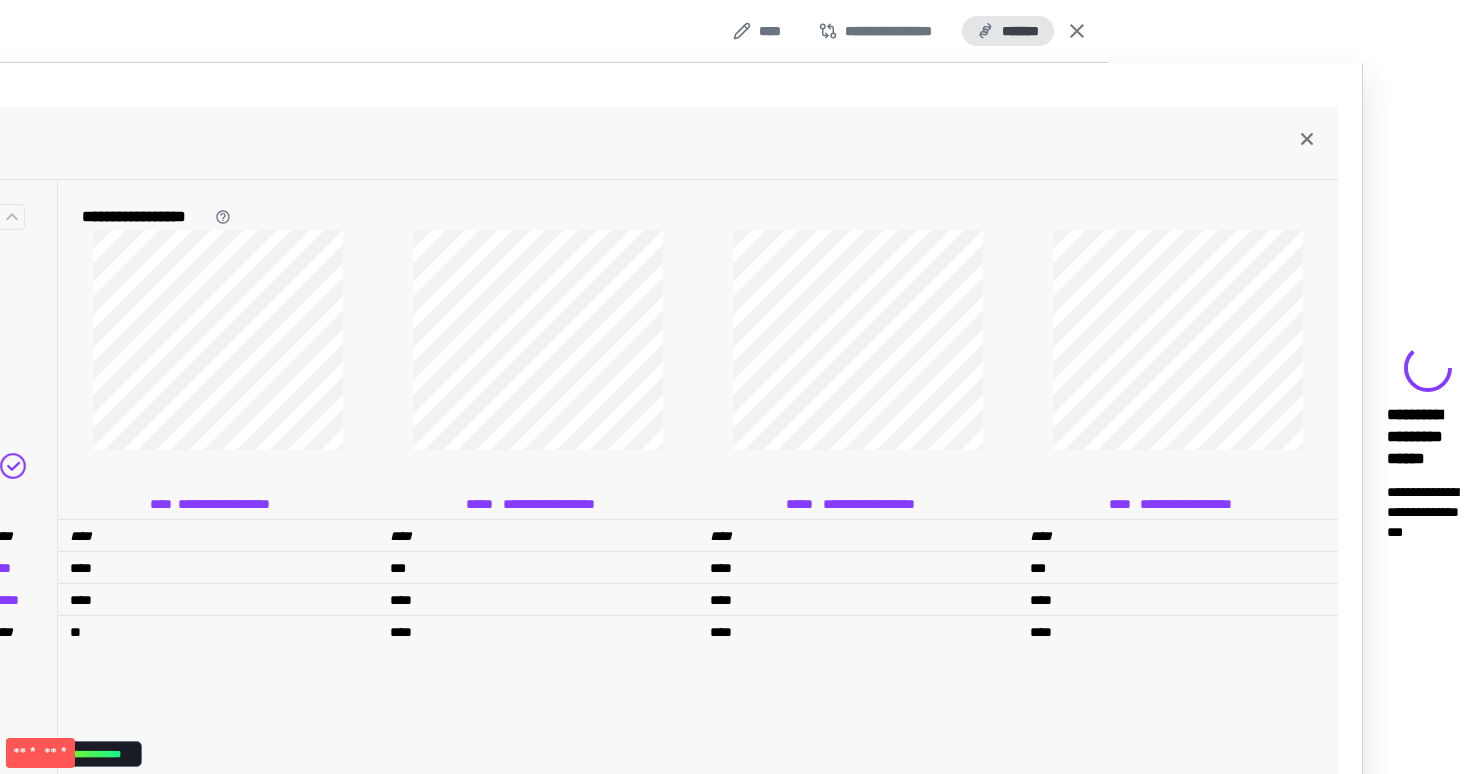 scroll, scrollTop: 0, scrollLeft: 362, axis: horizontal 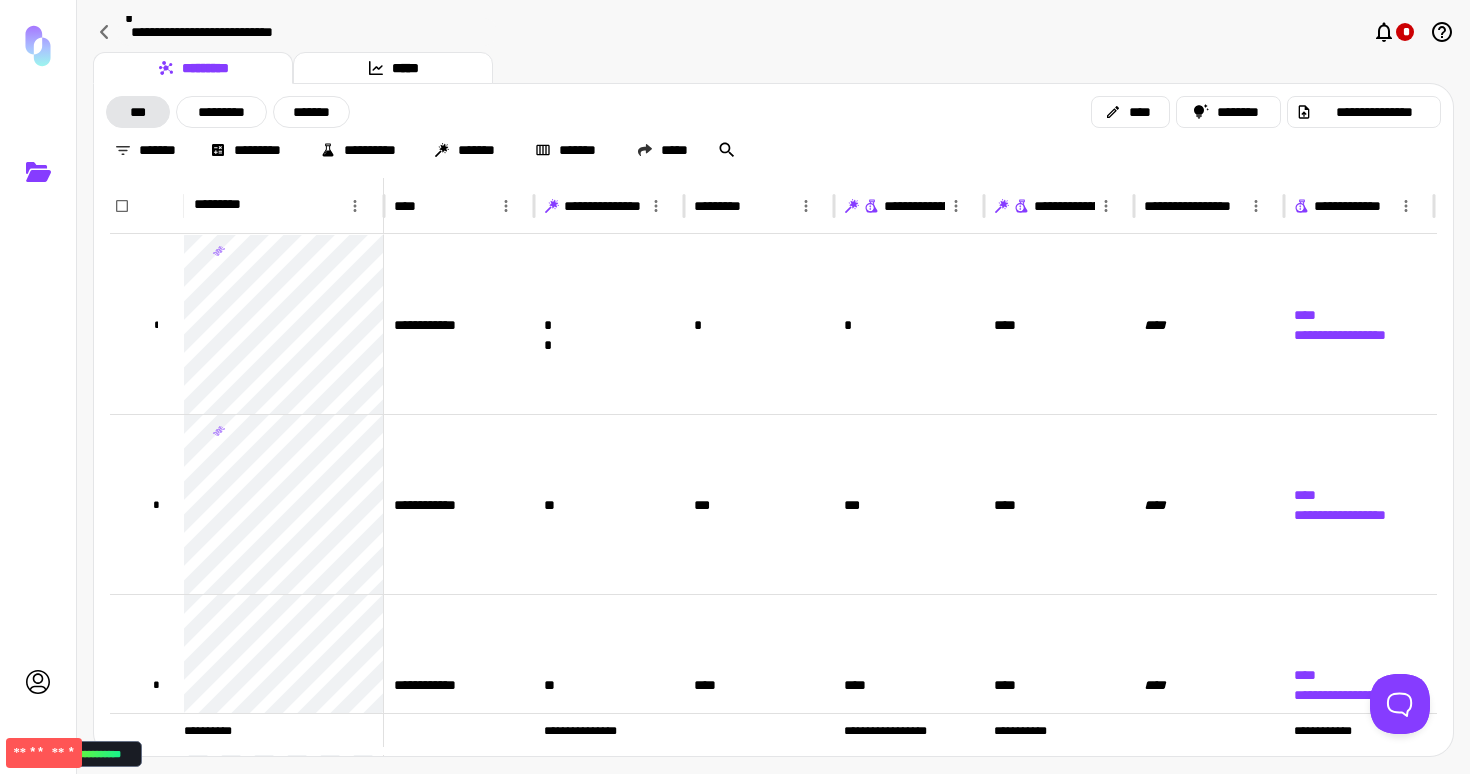 click on "**********" at bounding box center (459, 324) 